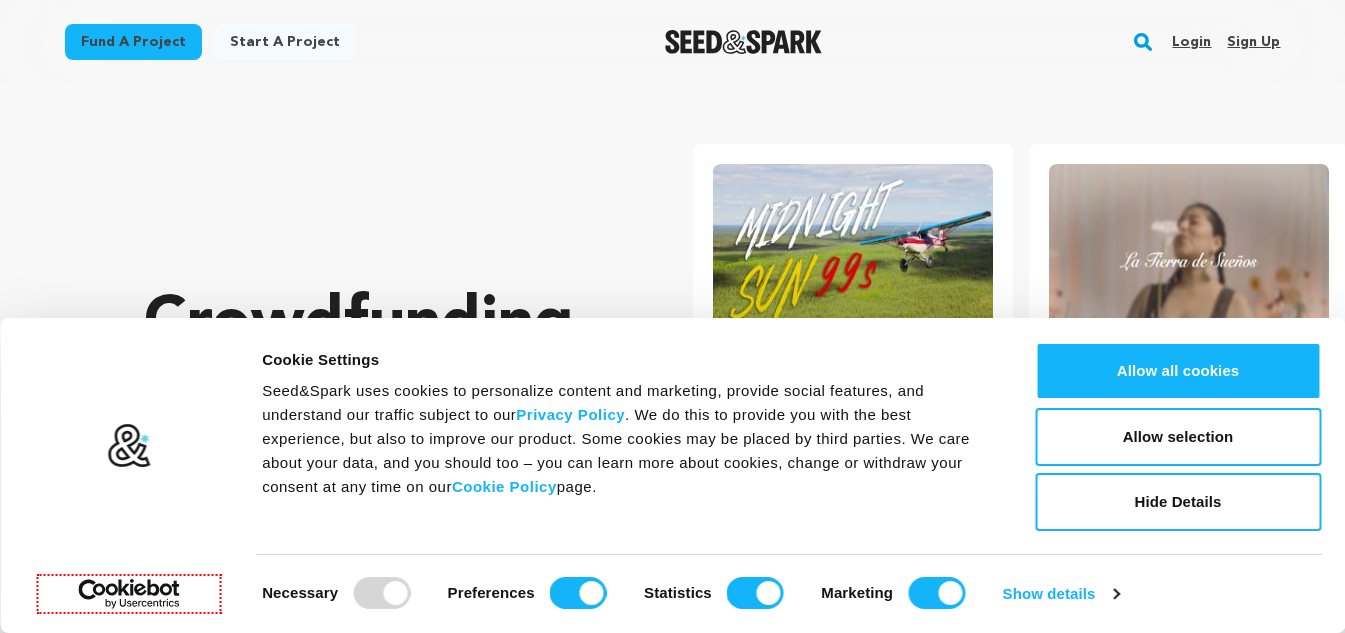 scroll, scrollTop: 0, scrollLeft: 0, axis: both 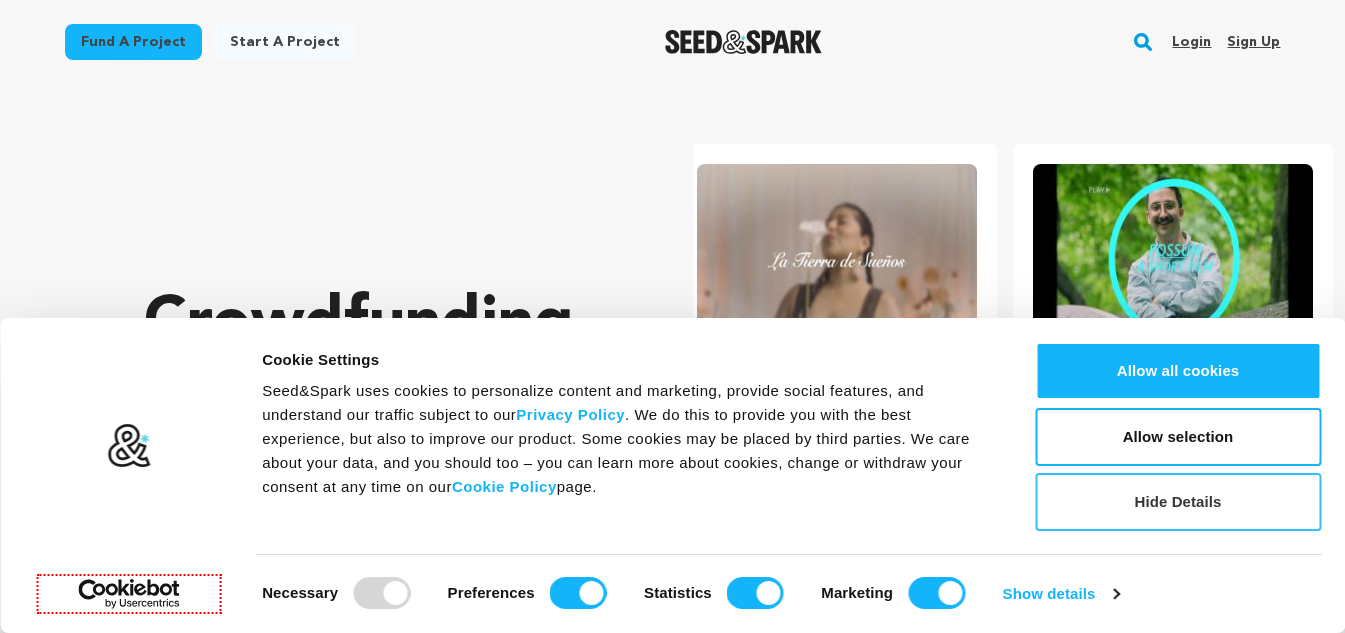 click on "Hide Details" at bounding box center (1178, 502) 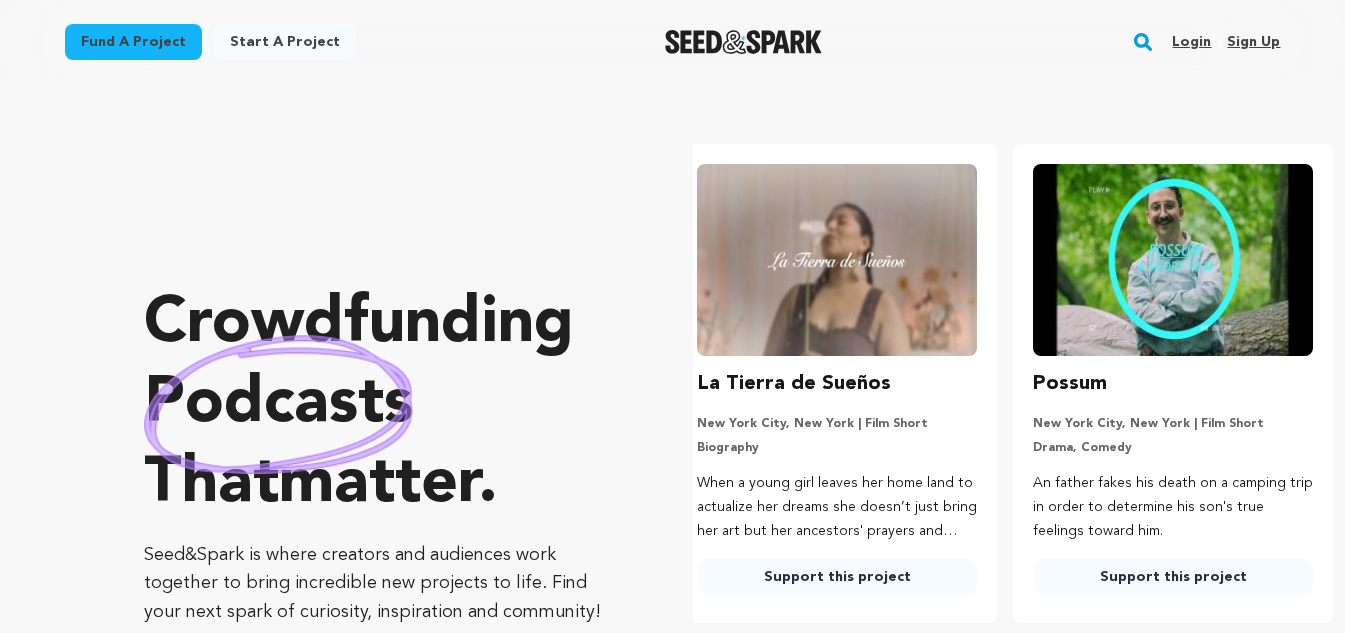 click on "Login" at bounding box center (1191, 42) 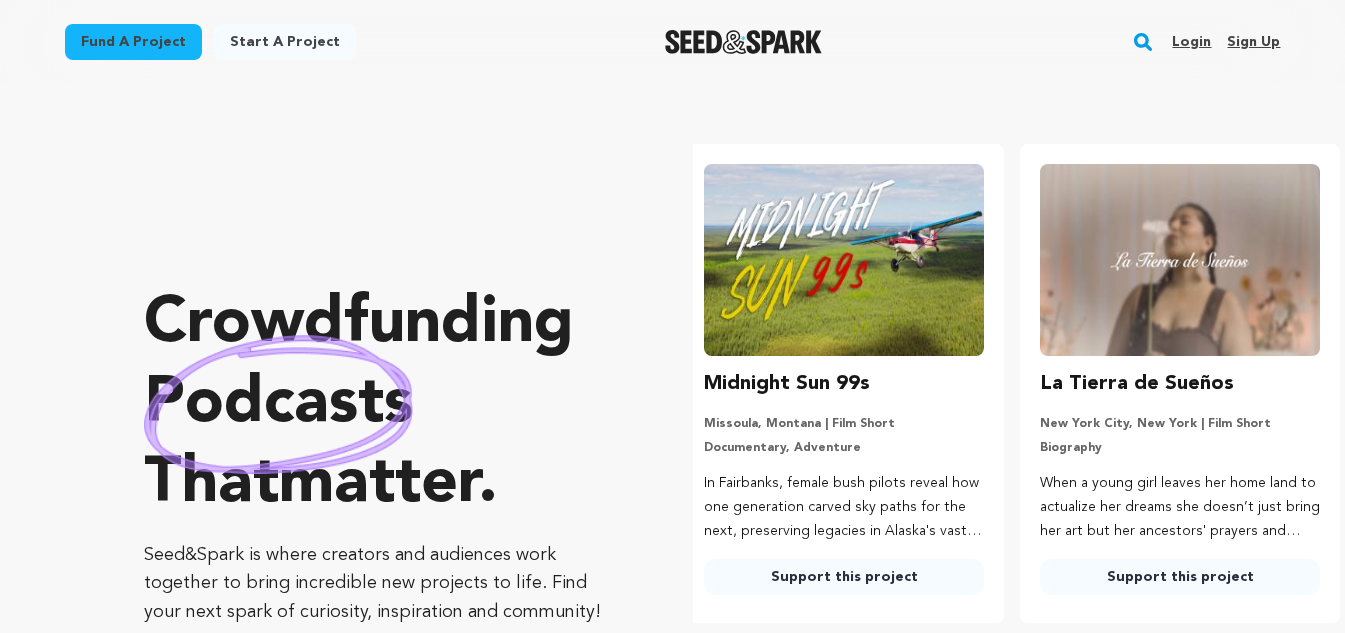scroll, scrollTop: 0, scrollLeft: 0, axis: both 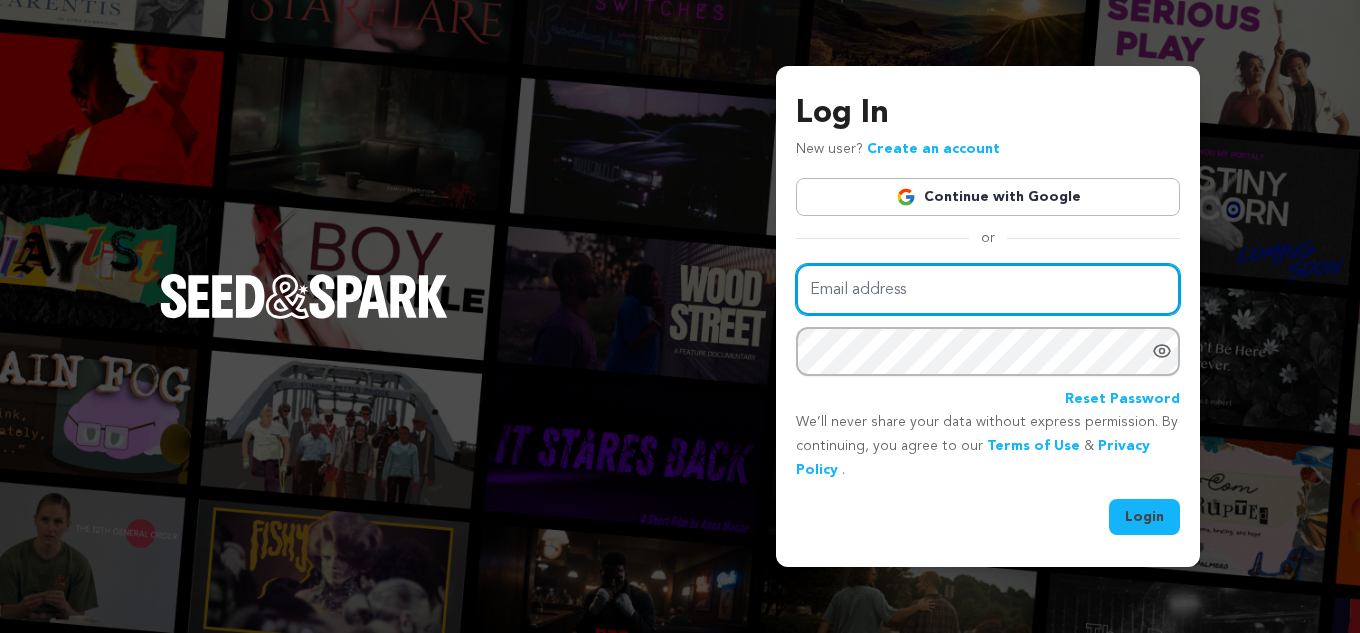 click on "Email address" at bounding box center (988, 289) 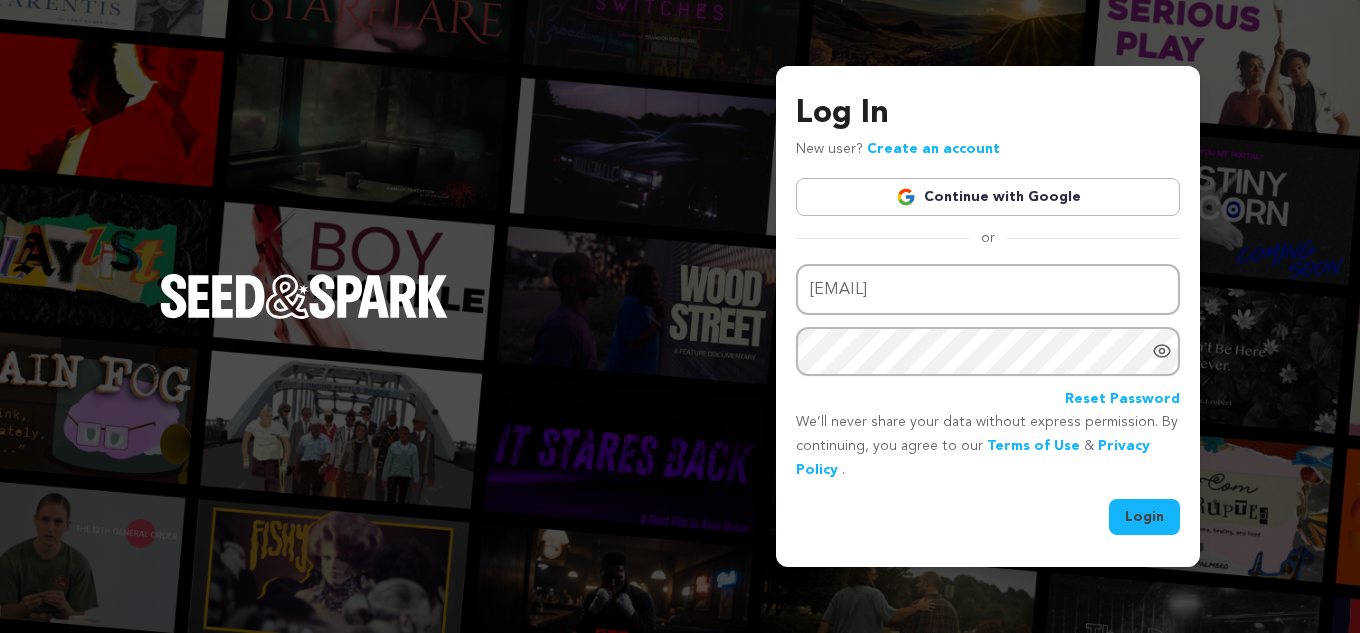 click on "Login" at bounding box center (1144, 517) 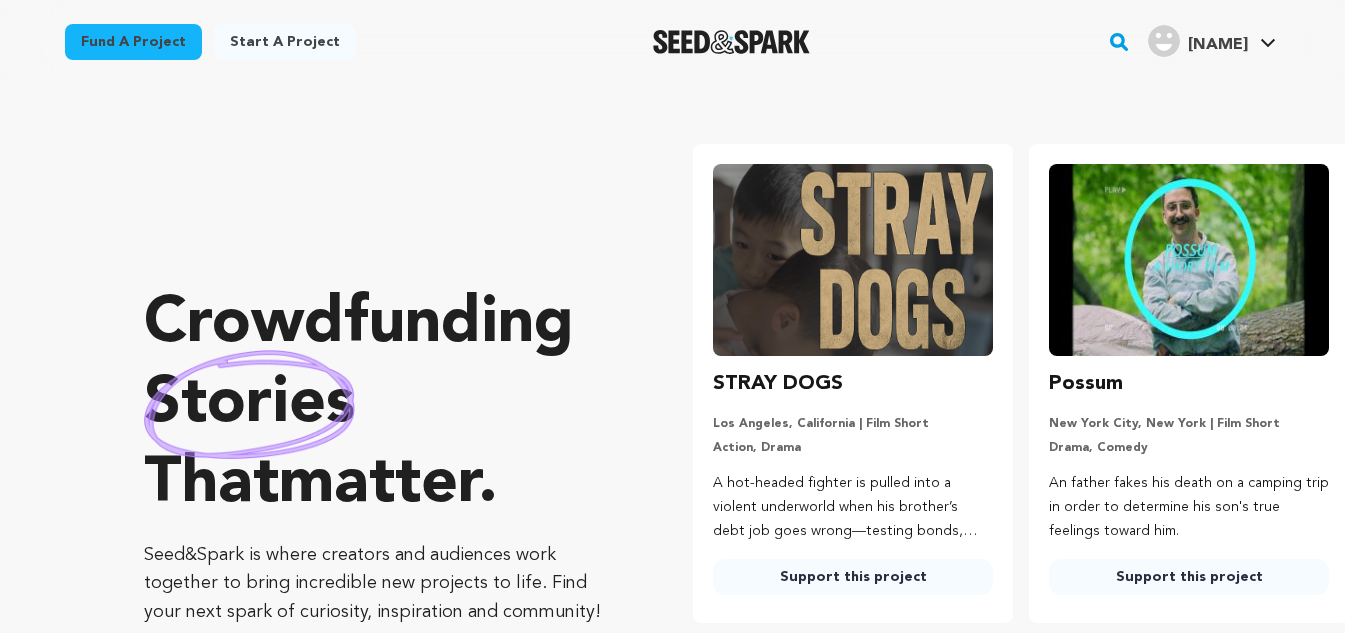 scroll, scrollTop: 0, scrollLeft: 0, axis: both 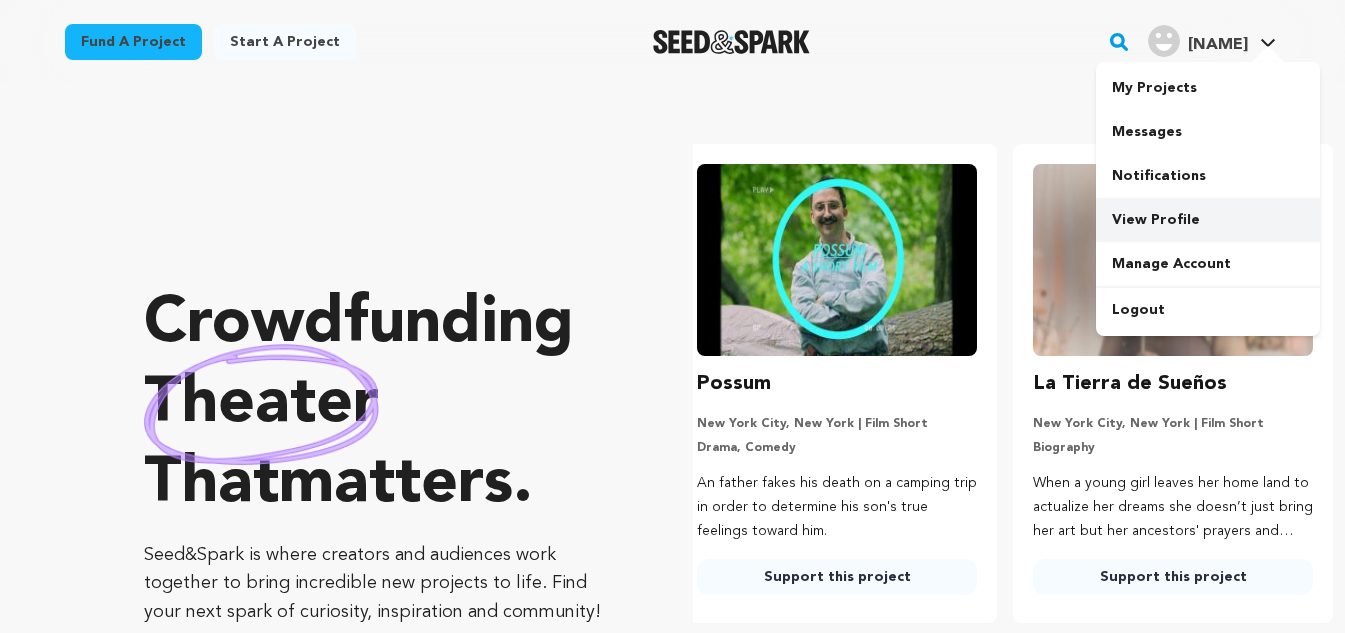 click on "View Profile" at bounding box center (1208, 220) 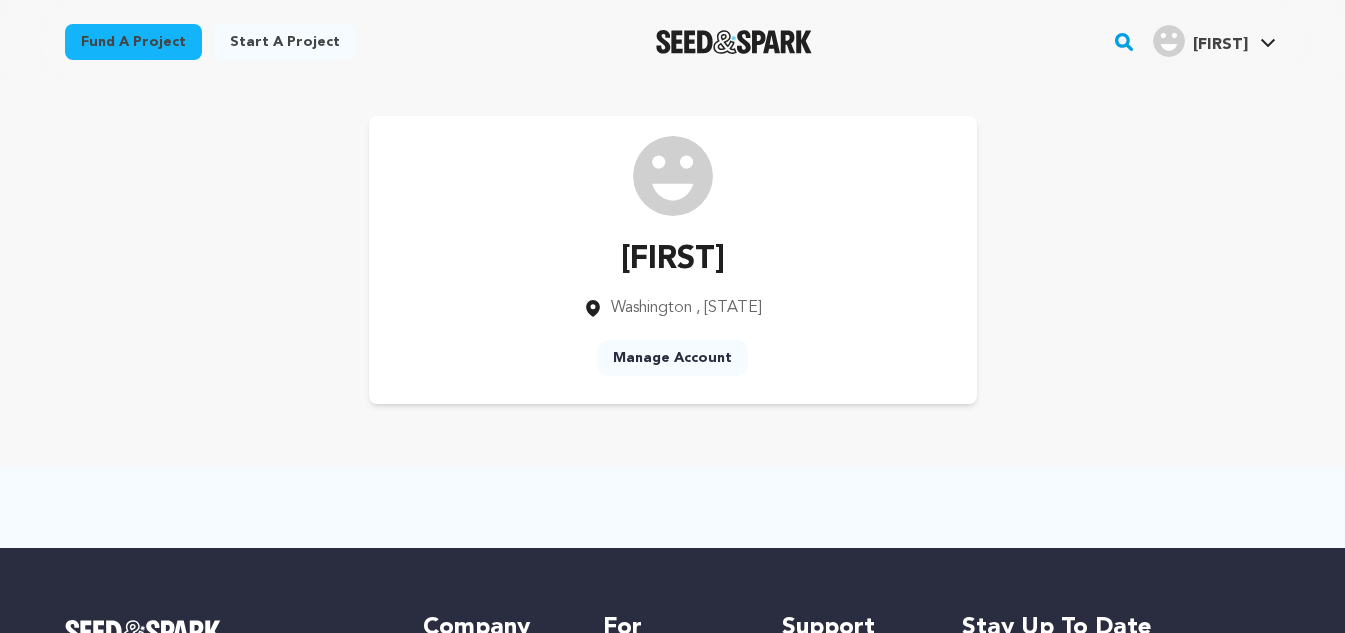 scroll, scrollTop: 0, scrollLeft: 0, axis: both 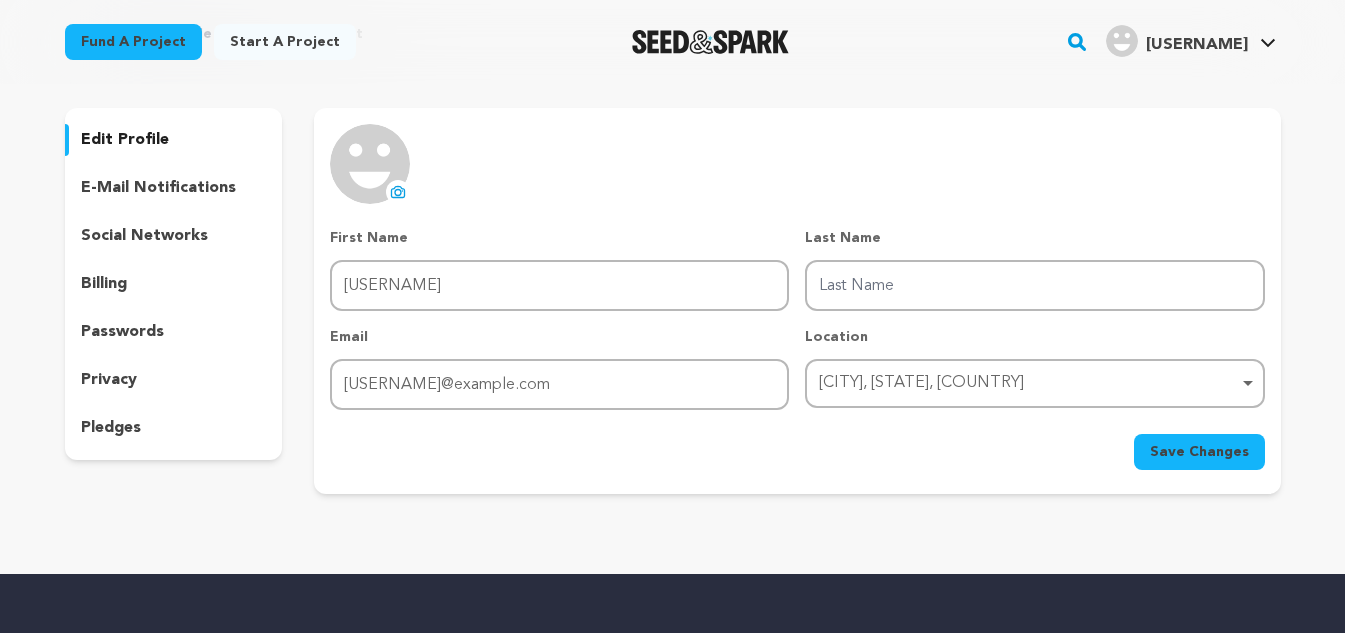 click on "social networks" at bounding box center [144, 236] 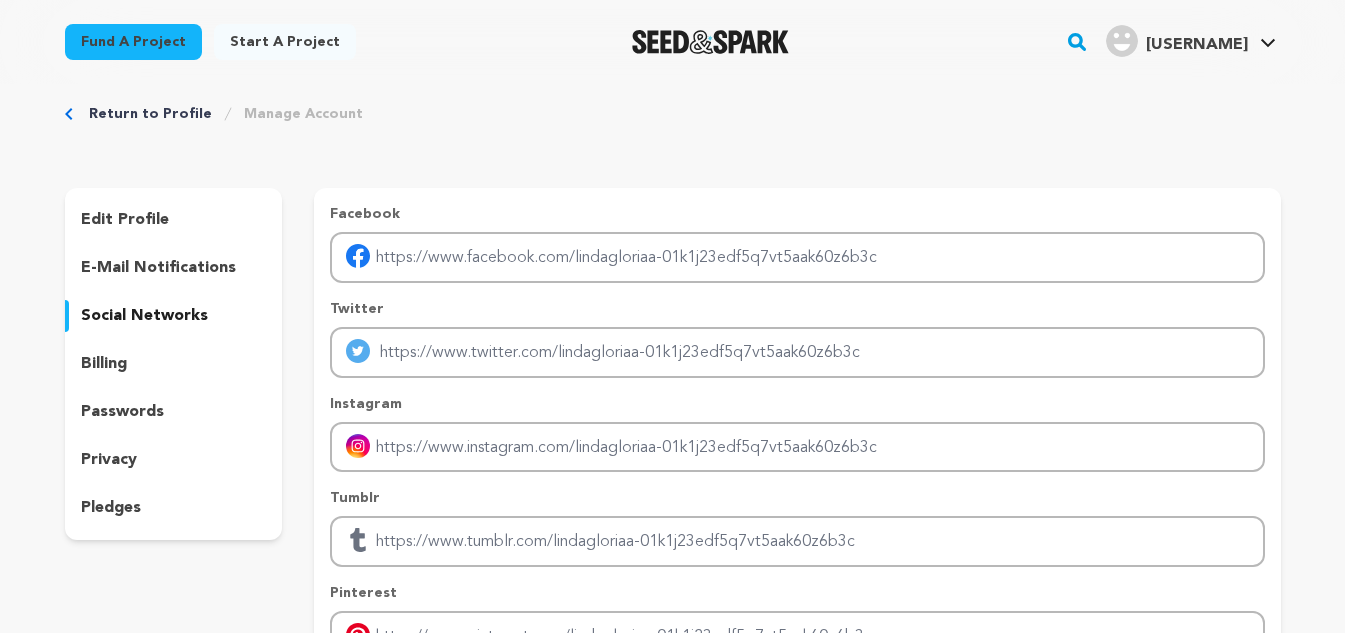 scroll, scrollTop: 0, scrollLeft: 0, axis: both 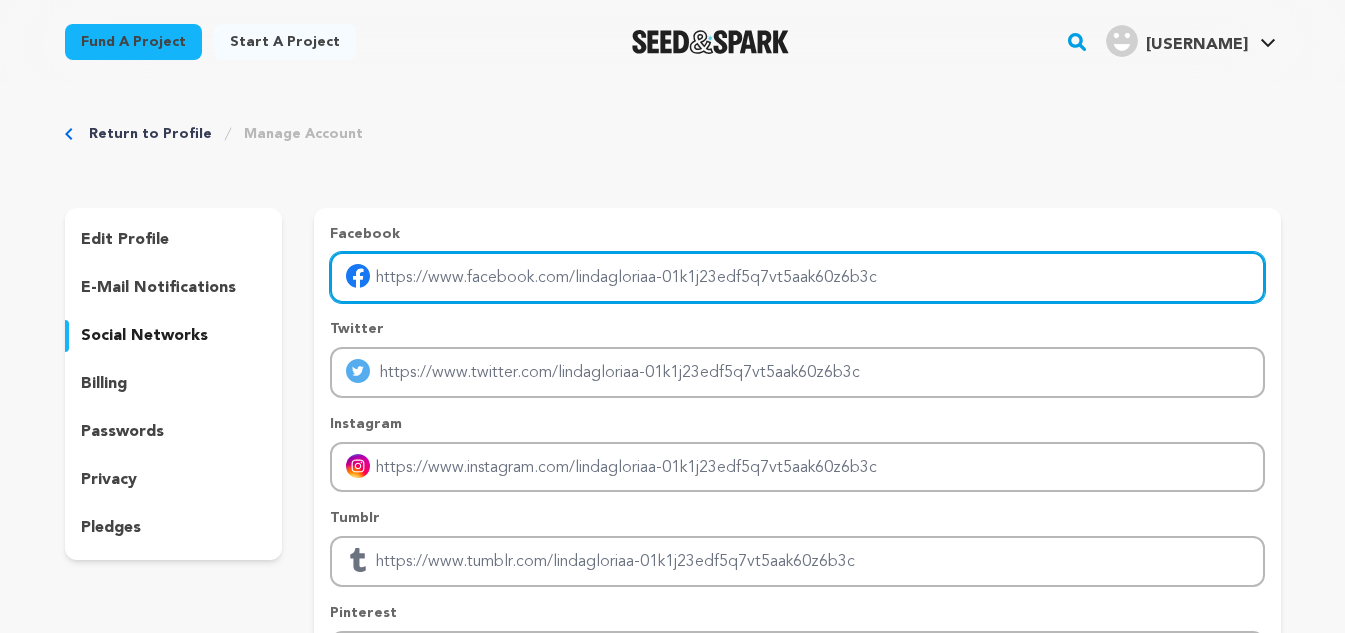 click at bounding box center (797, 277) 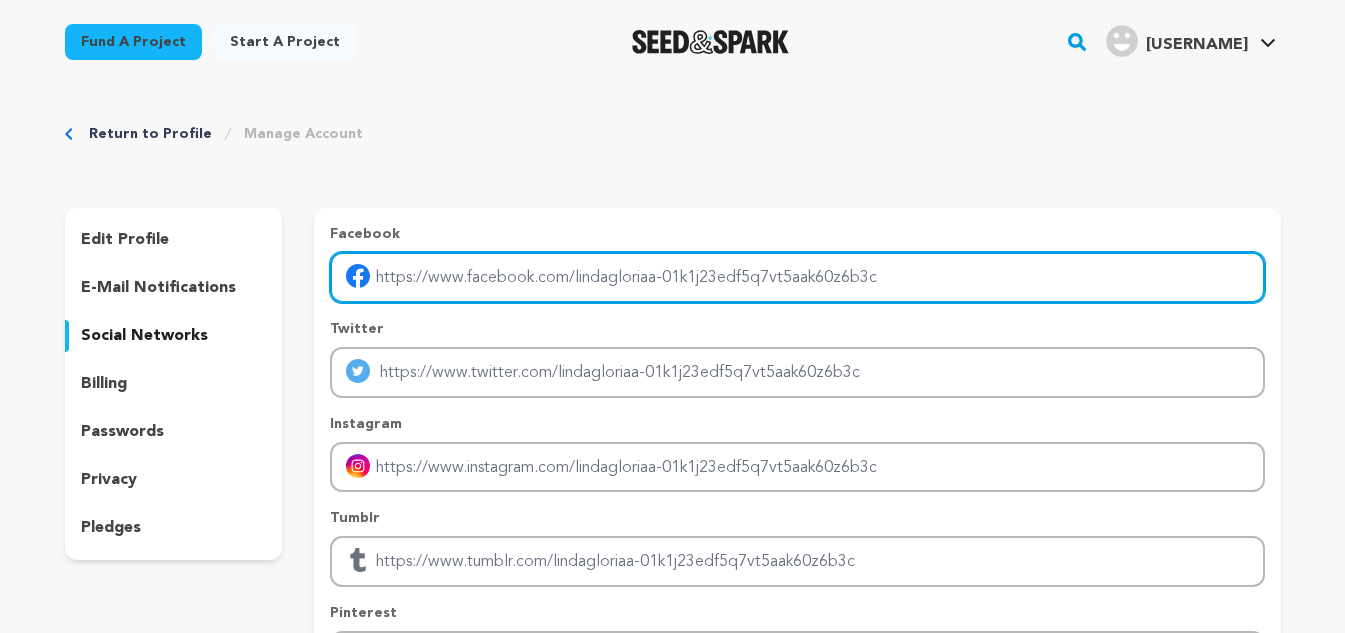 paste on "https://www.couturehollywood.com/" 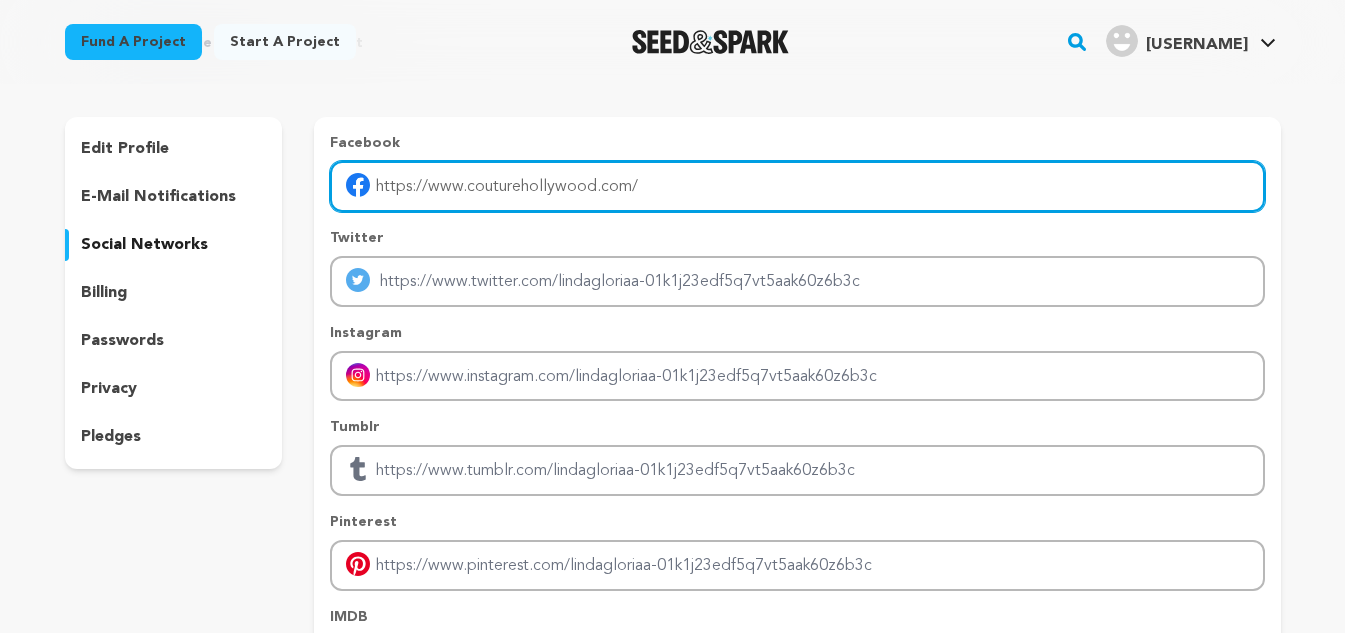 scroll, scrollTop: 400, scrollLeft: 0, axis: vertical 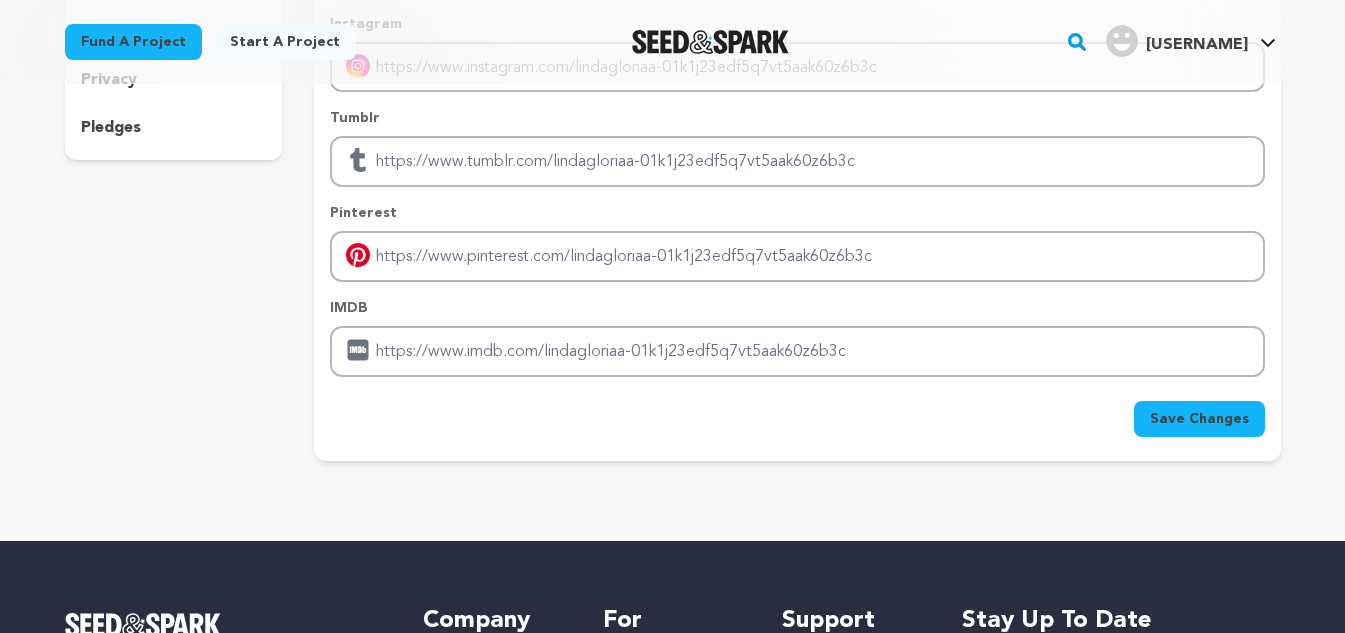 type on "https://www.couturehollywood.com/" 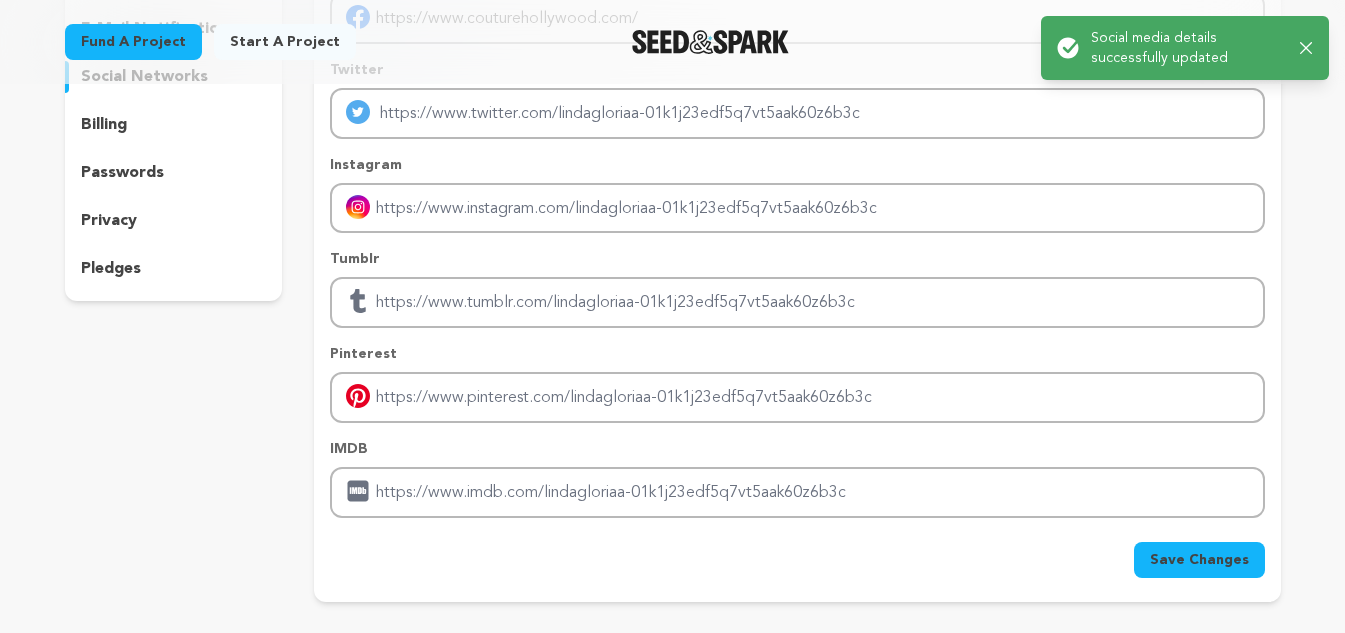 scroll, scrollTop: 0, scrollLeft: 0, axis: both 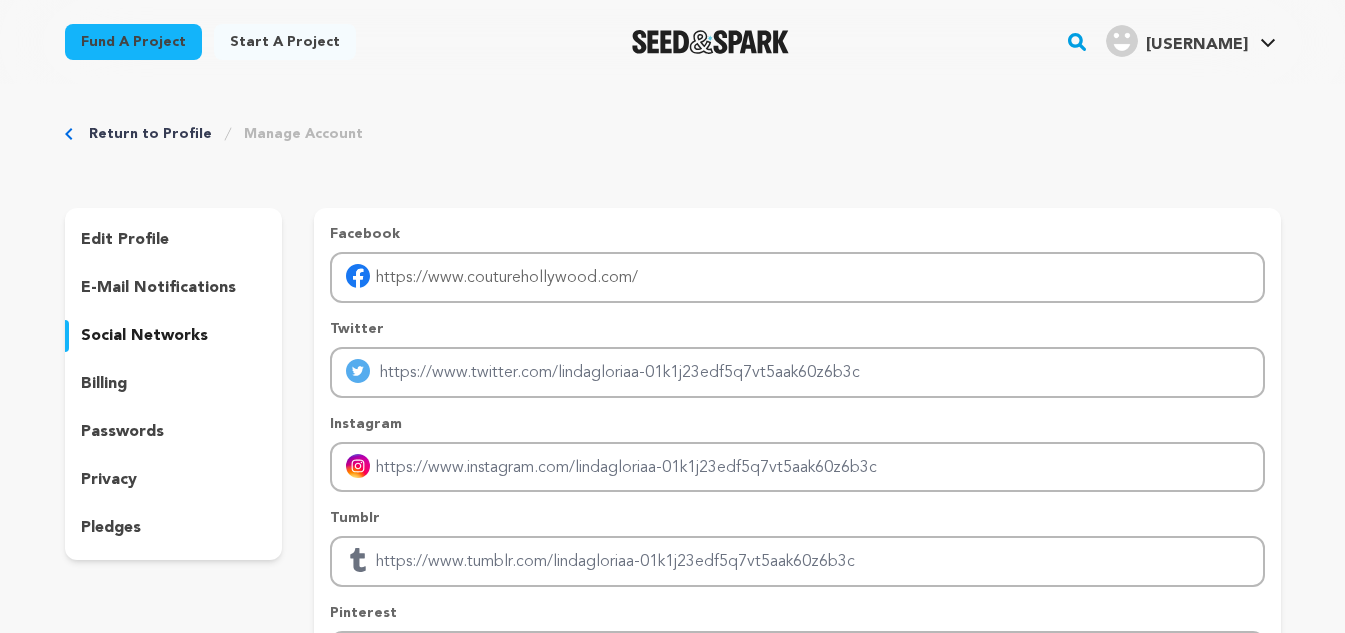 click on "Return to Profile" at bounding box center [150, 134] 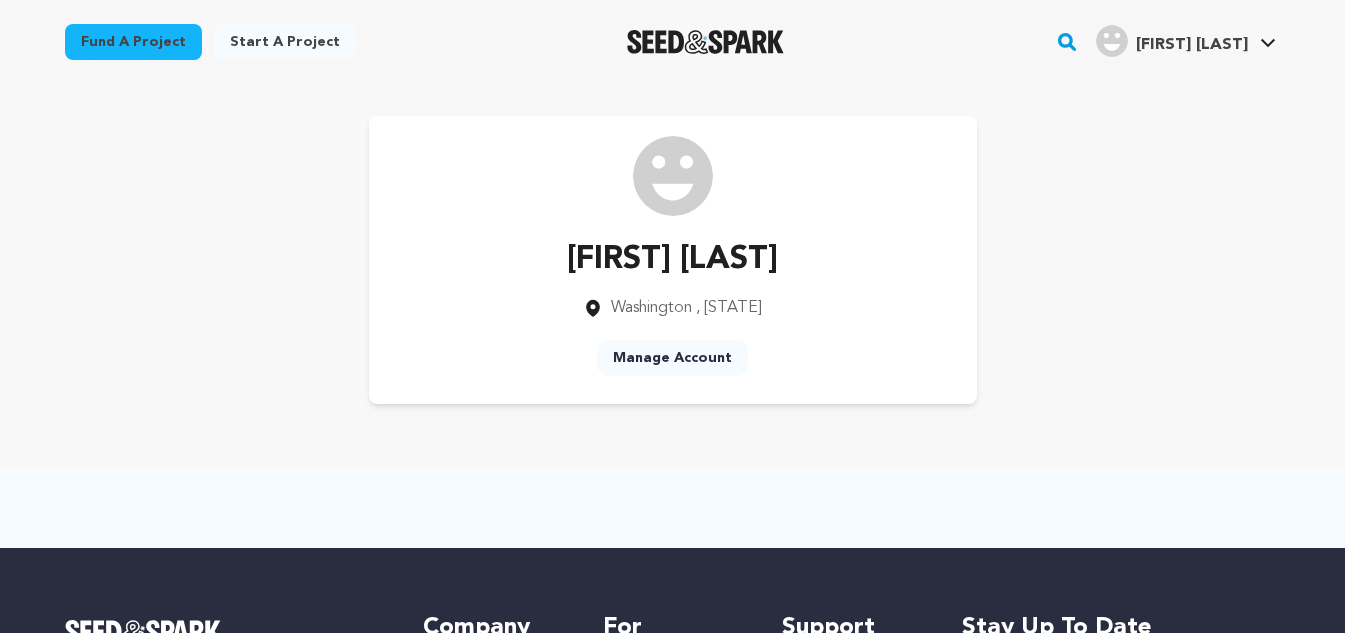 scroll, scrollTop: 0, scrollLeft: 0, axis: both 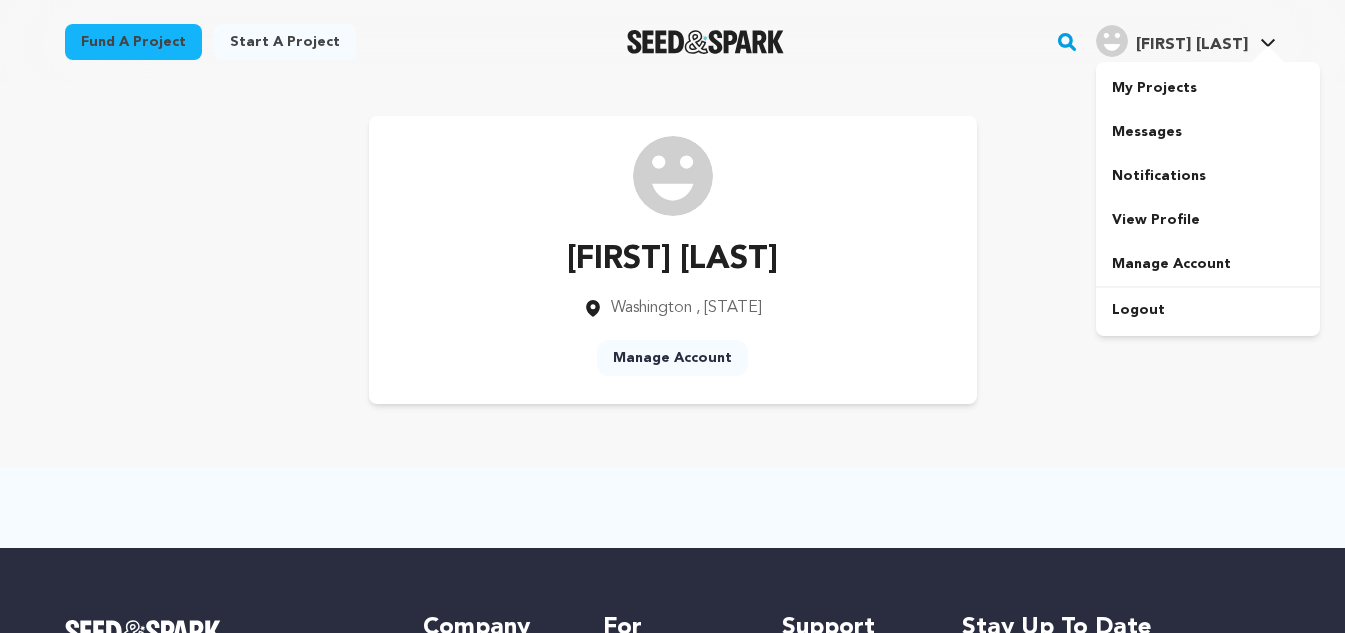 click 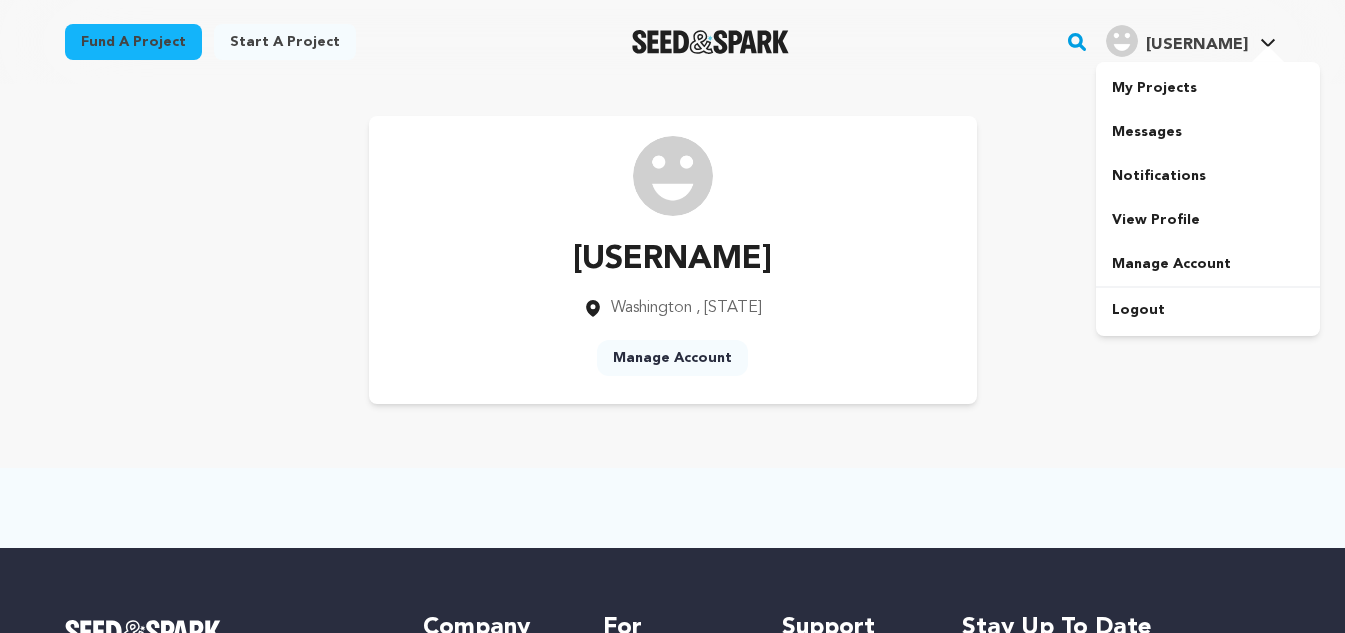 scroll, scrollTop: 0, scrollLeft: 0, axis: both 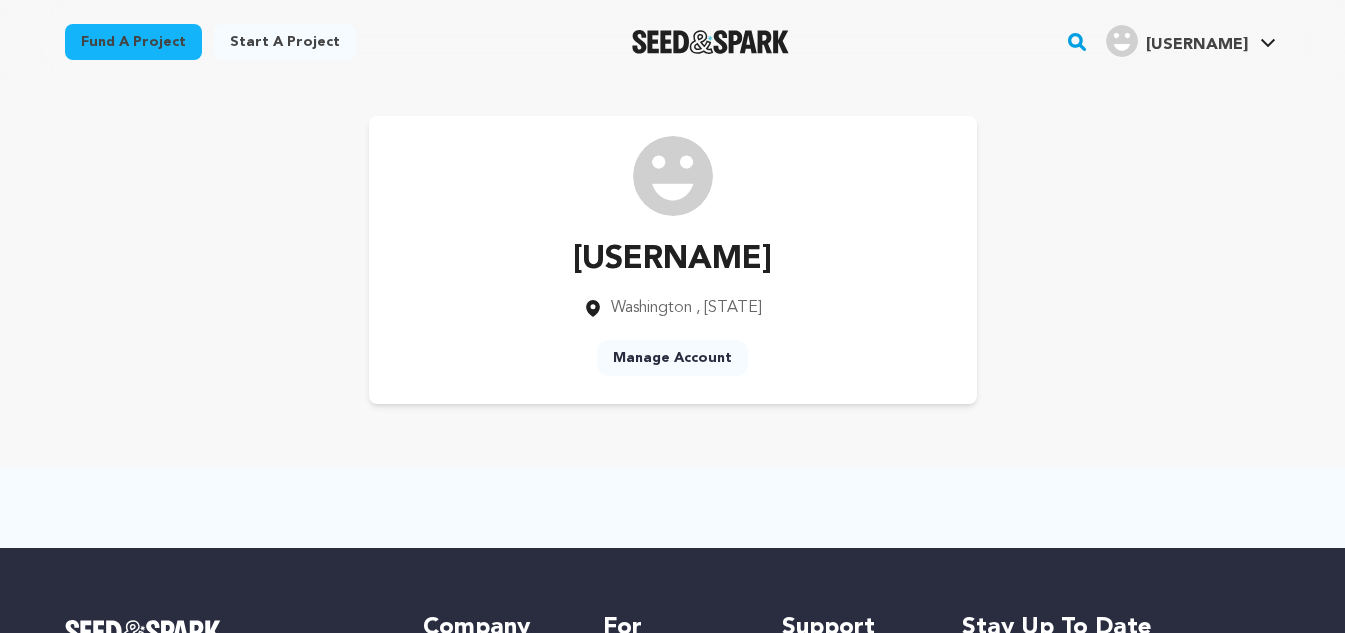 click on "Manage Account" at bounding box center [672, 358] 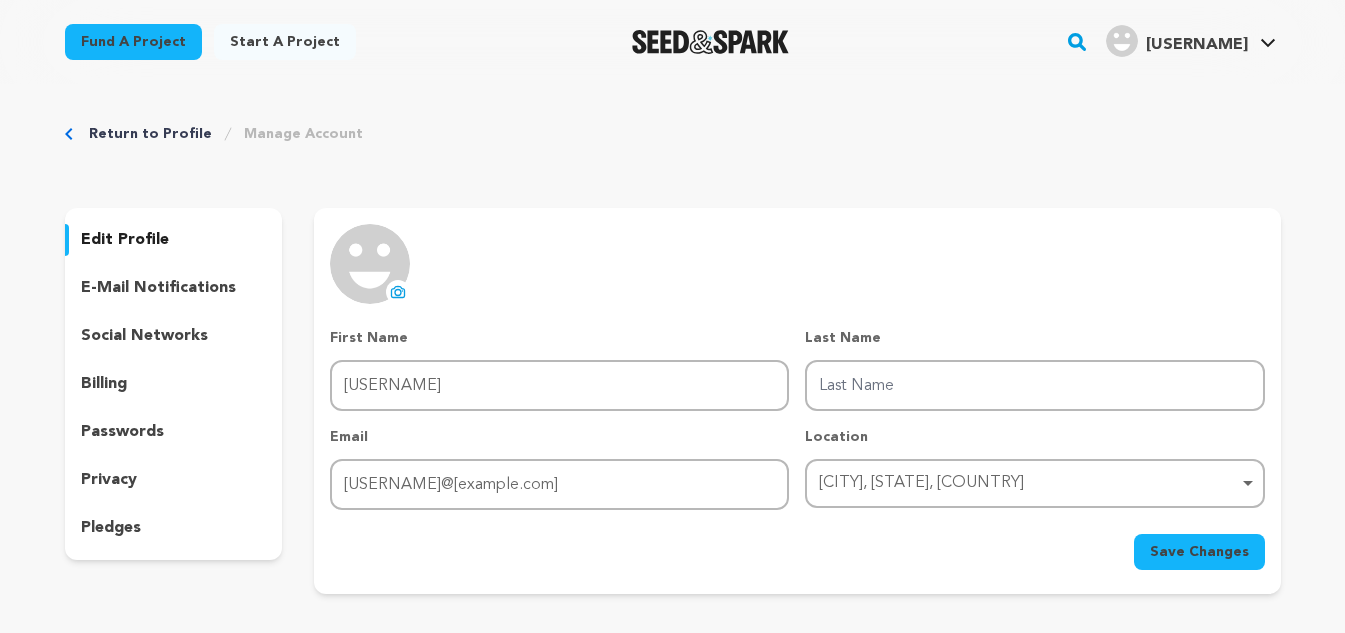 scroll, scrollTop: 0, scrollLeft: 0, axis: both 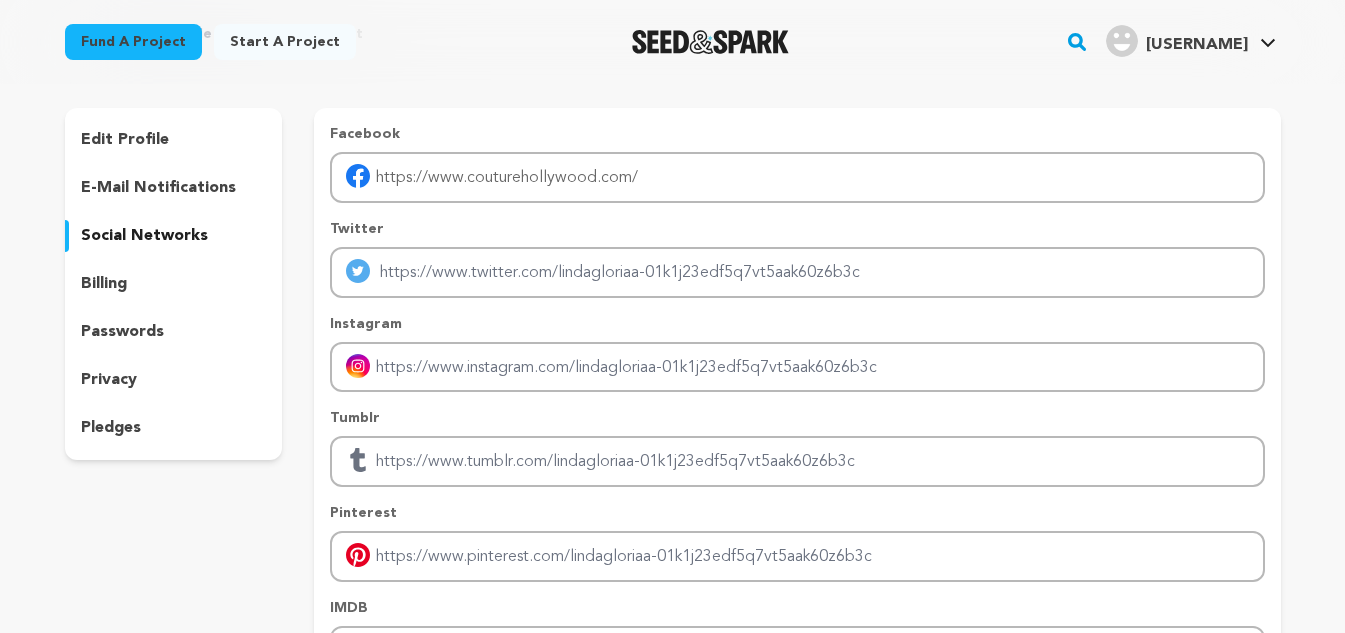 click on "e-mail notifications" at bounding box center (174, 188) 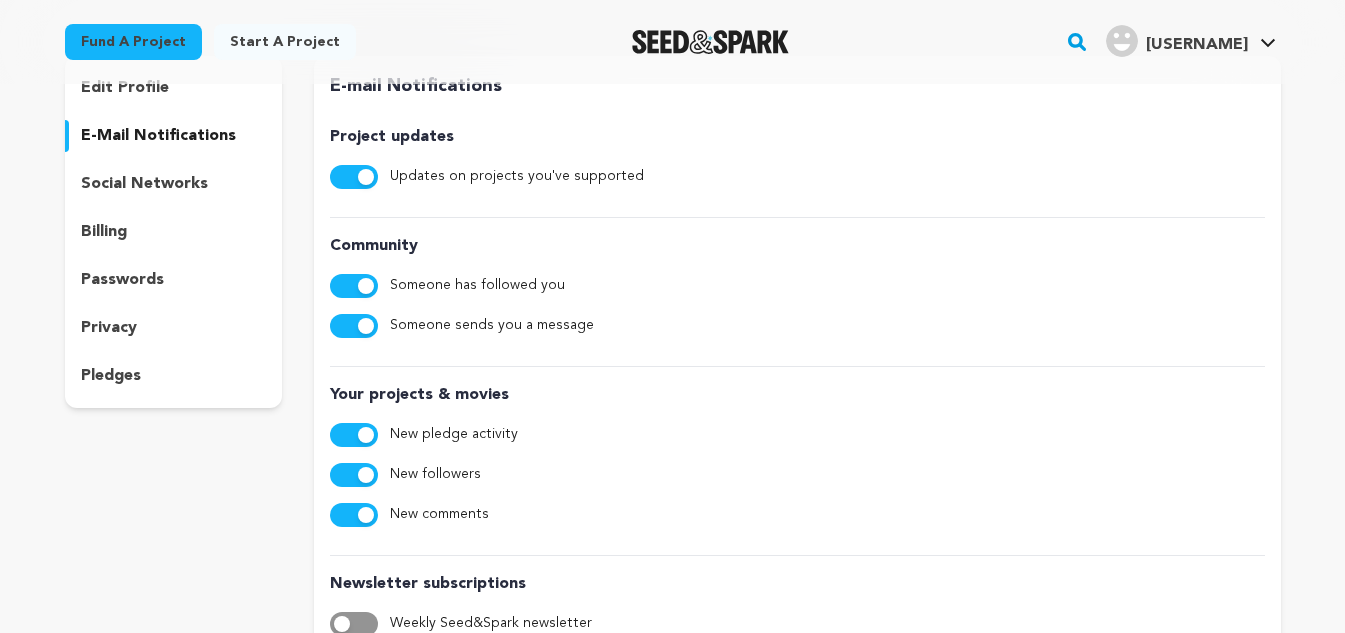 scroll, scrollTop: 100, scrollLeft: 0, axis: vertical 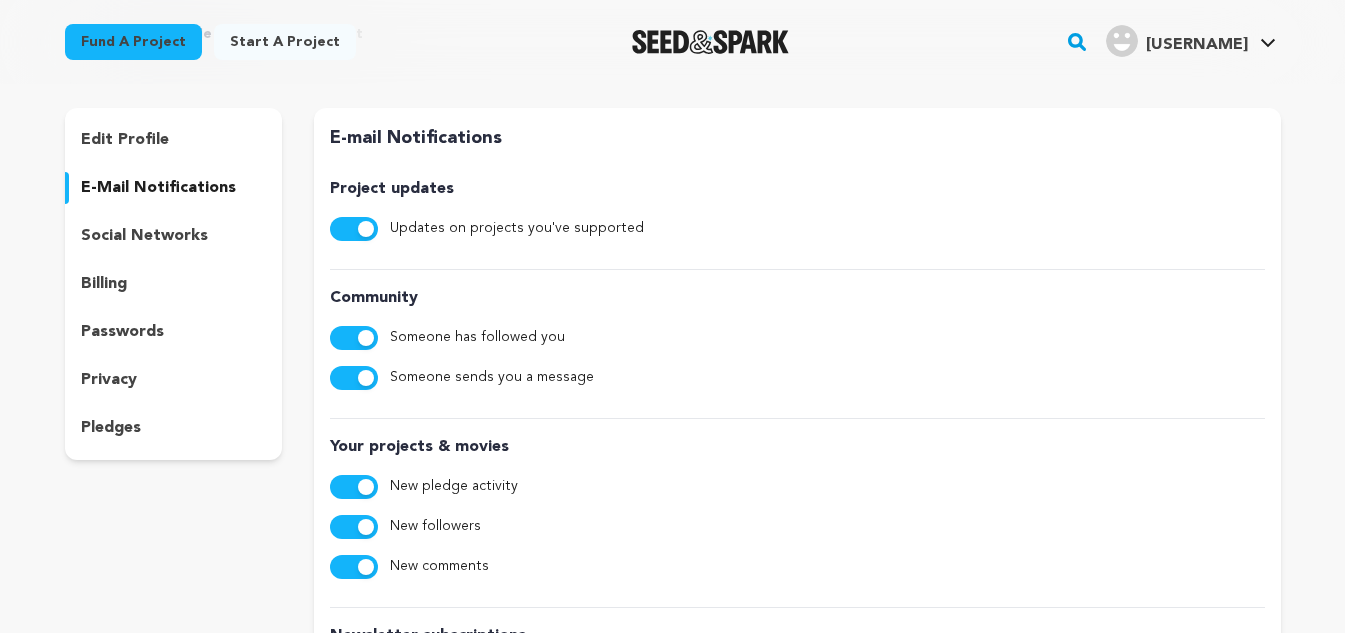 click on "privacy" at bounding box center (109, 380) 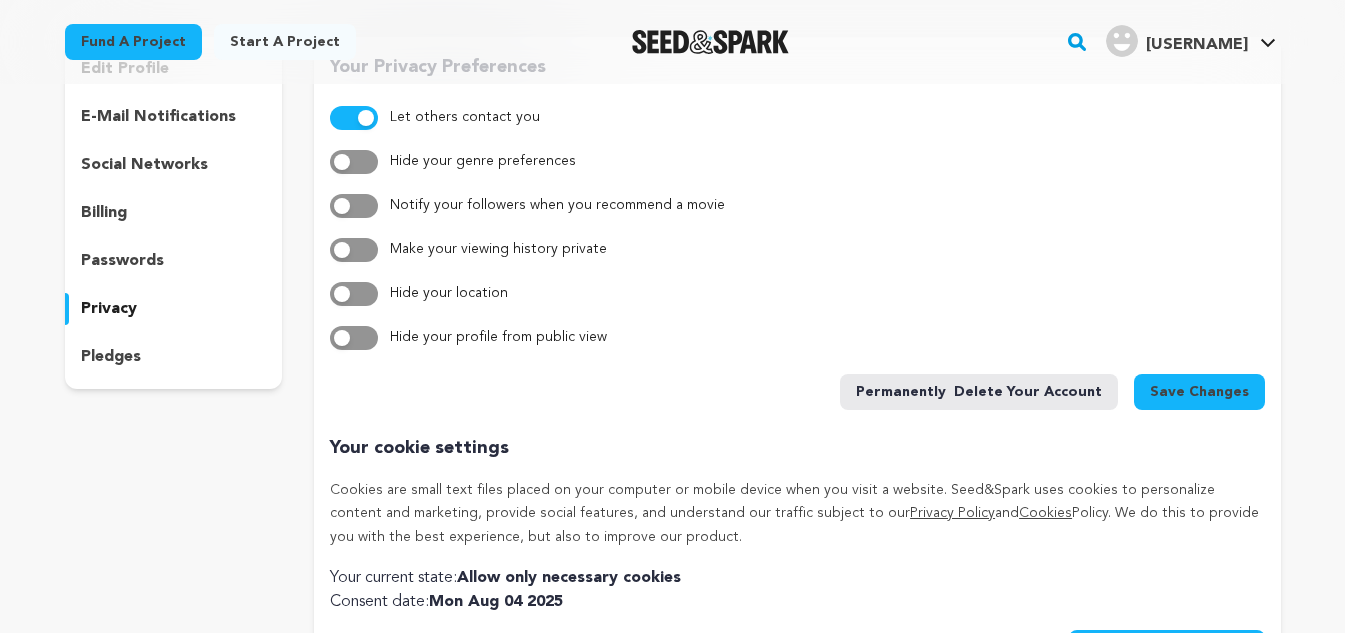 scroll, scrollTop: 200, scrollLeft: 0, axis: vertical 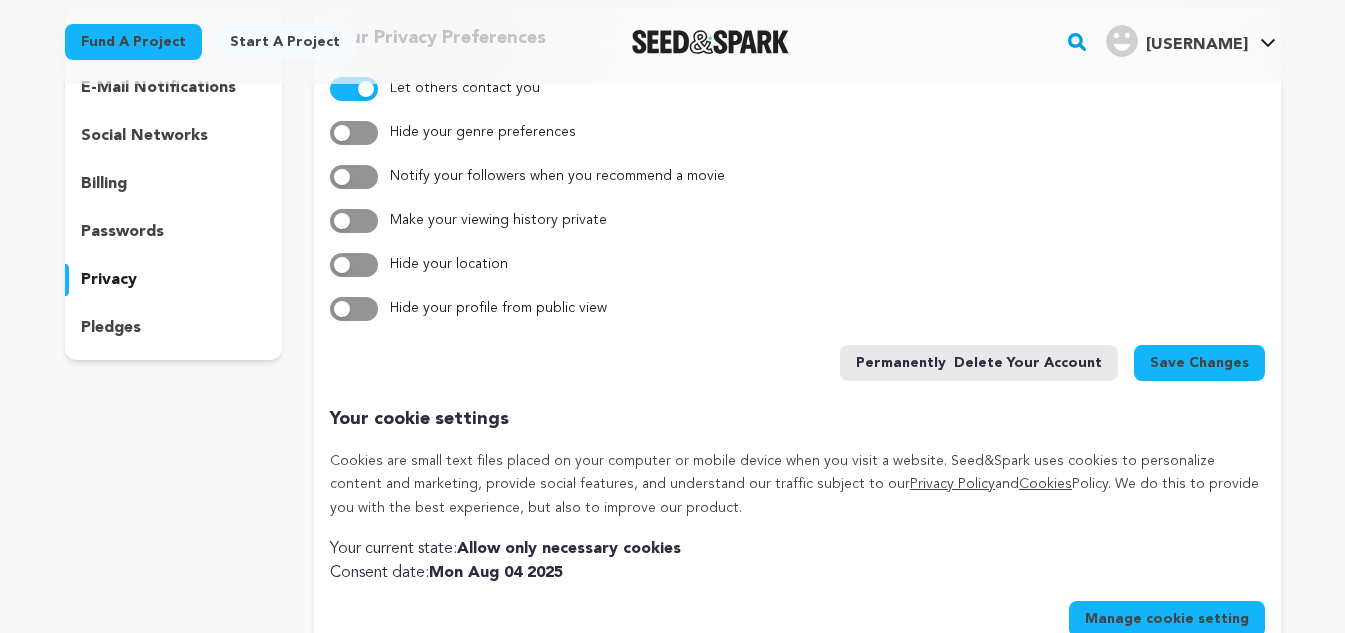 click at bounding box center (342, 309) 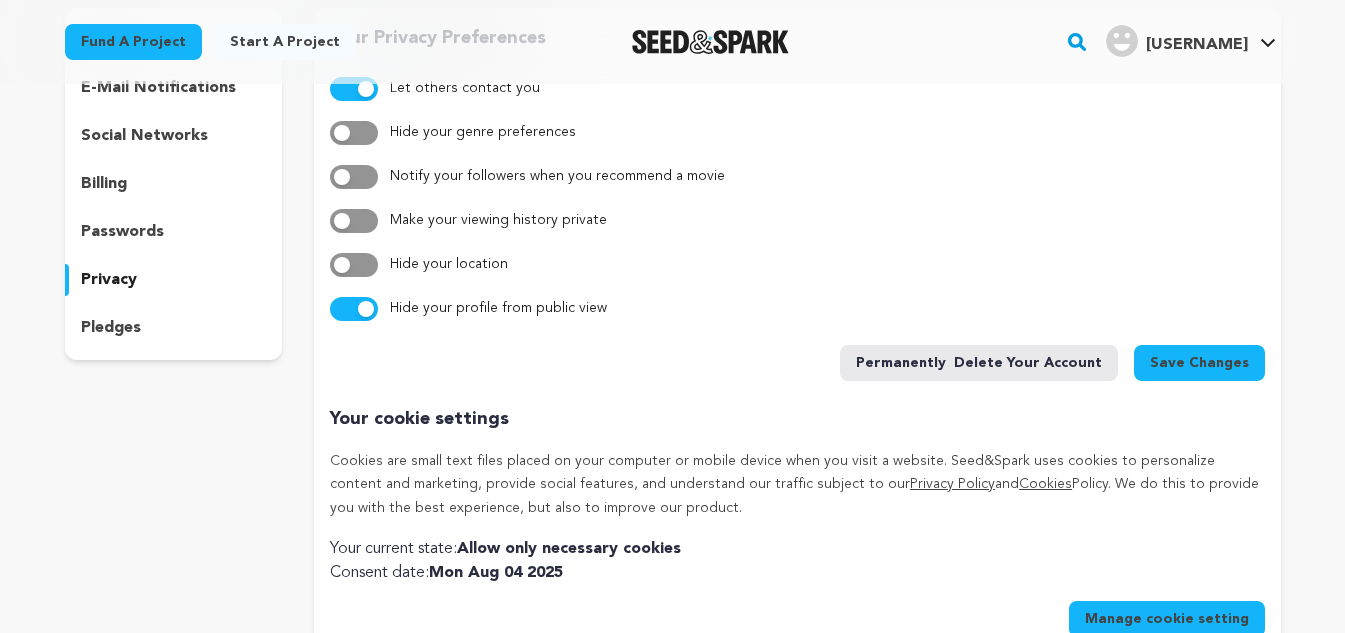 click on "Save Changes" at bounding box center (1199, 363) 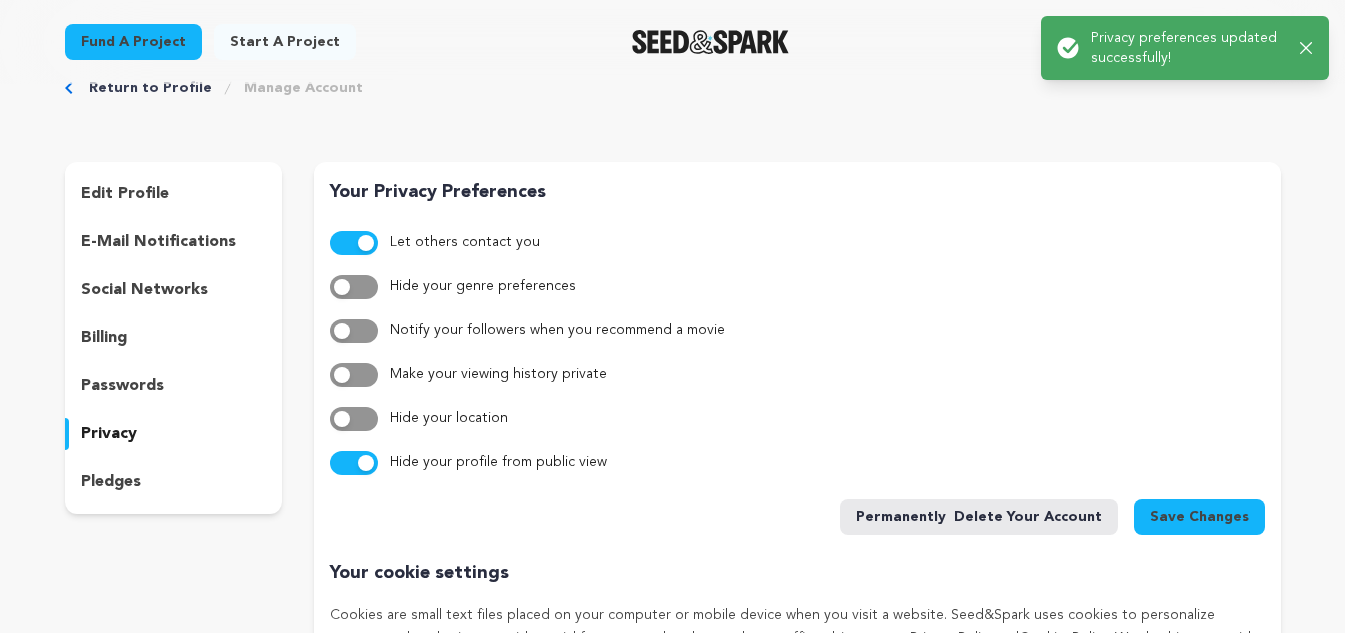 scroll, scrollTop: 0, scrollLeft: 0, axis: both 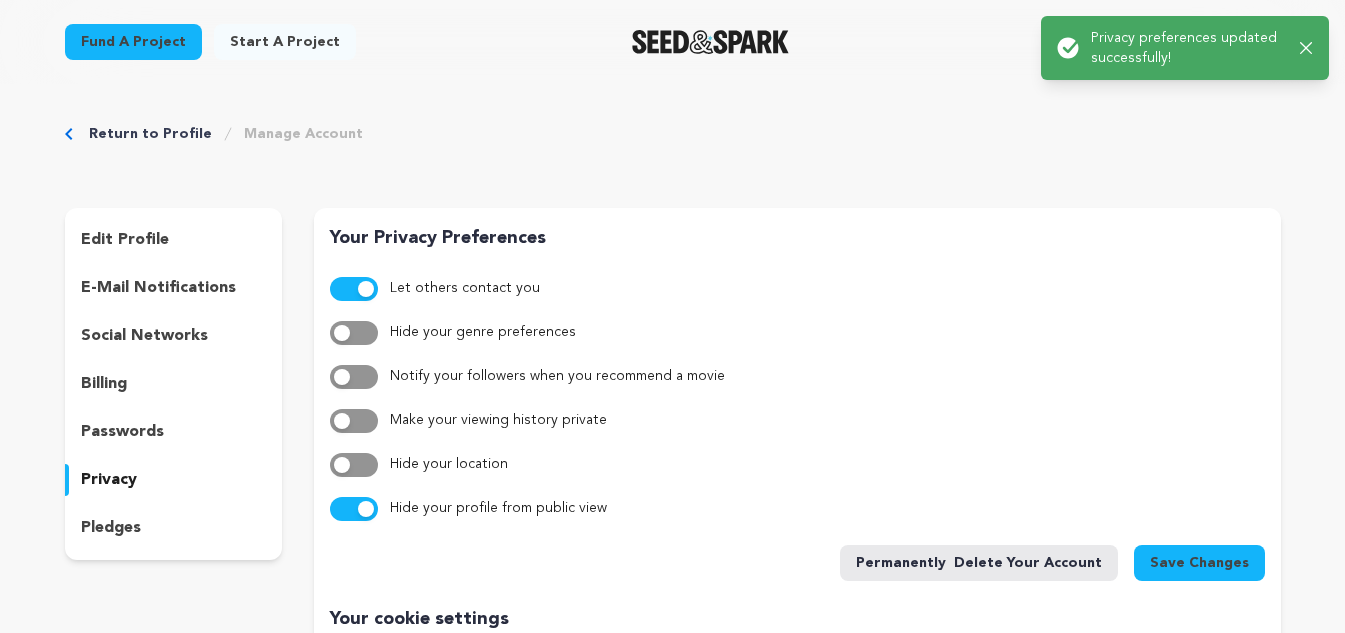 click on "Return to Profile
Manage Account
edit profile
e-mail notifications
social networks
billing
passwords
privacy" at bounding box center [673, 504] 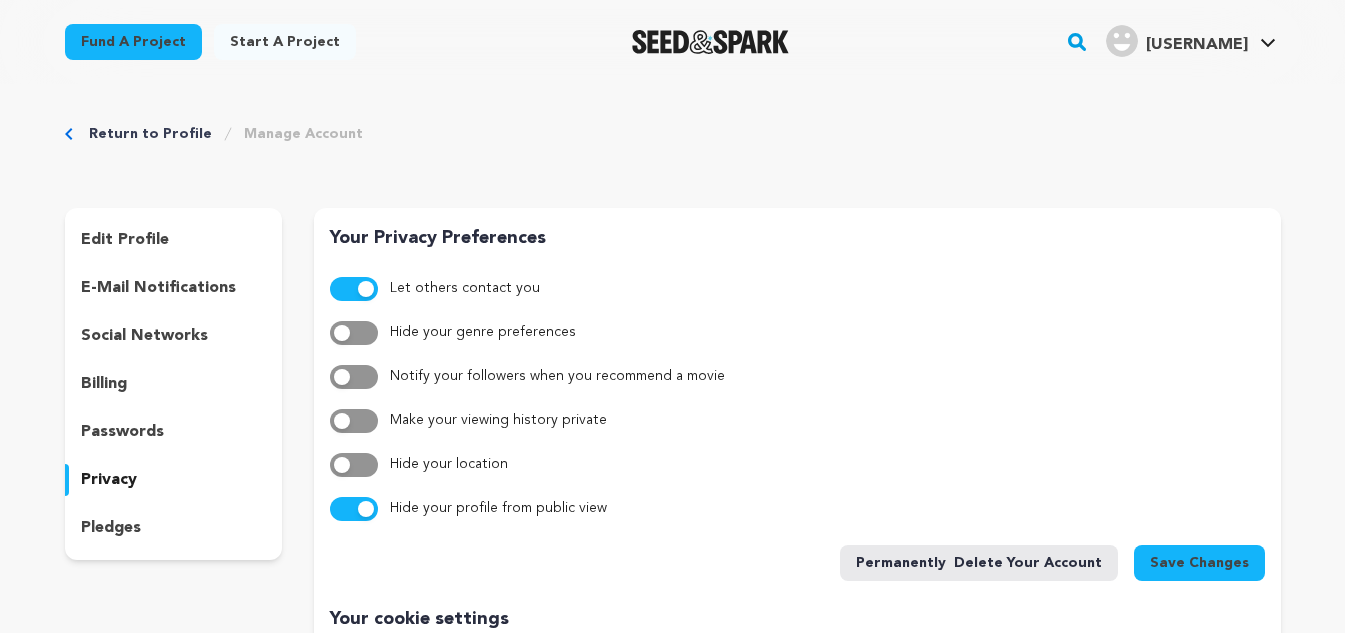 click on "Return to Profile" at bounding box center [150, 134] 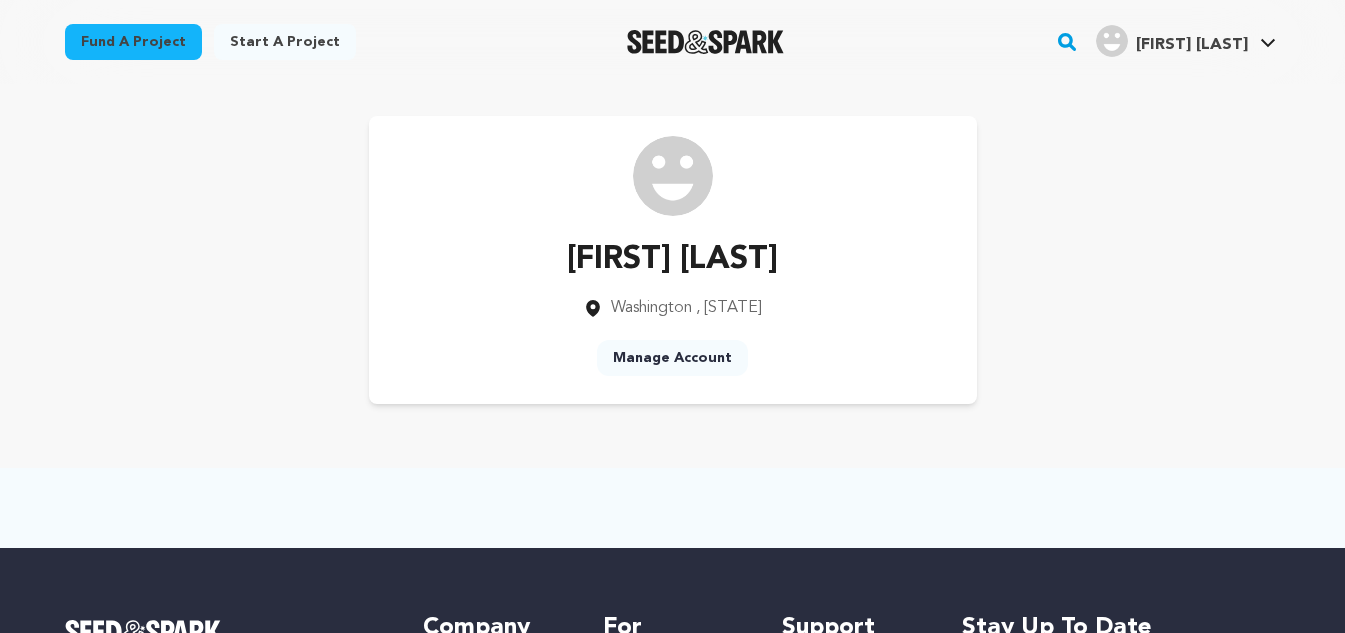 scroll, scrollTop: 0, scrollLeft: 0, axis: both 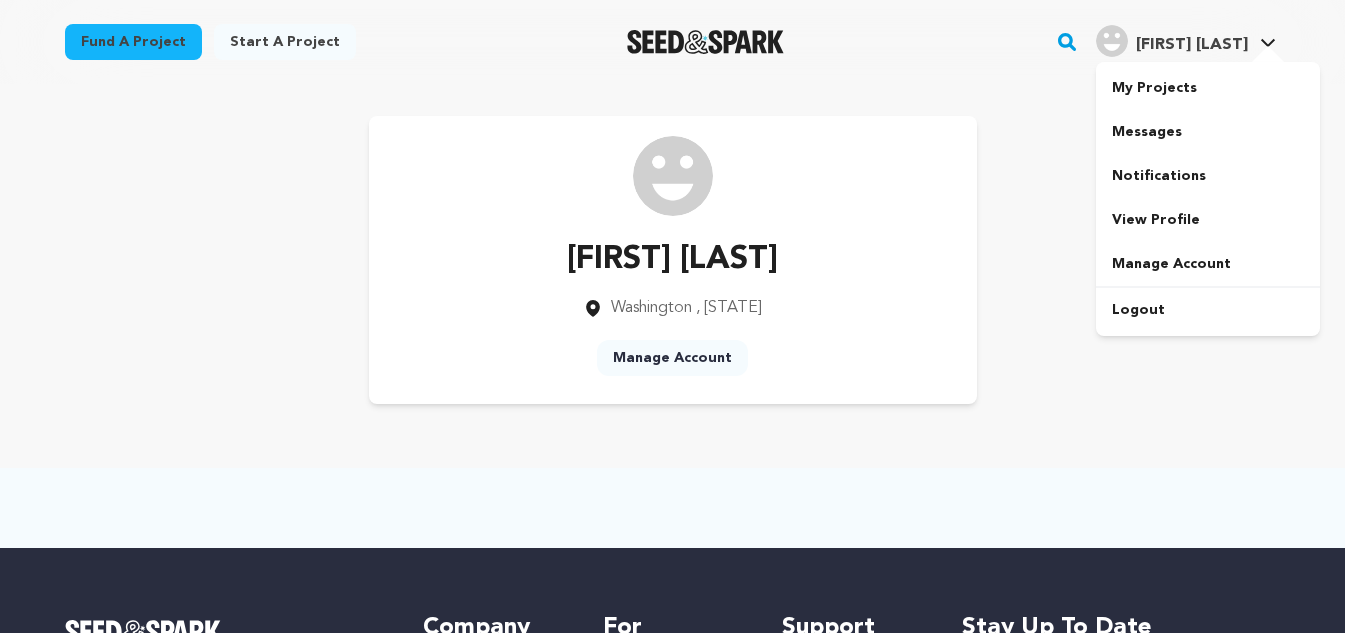 click on "Lindagloriaa
Lindagloriaa" at bounding box center (1186, 42) 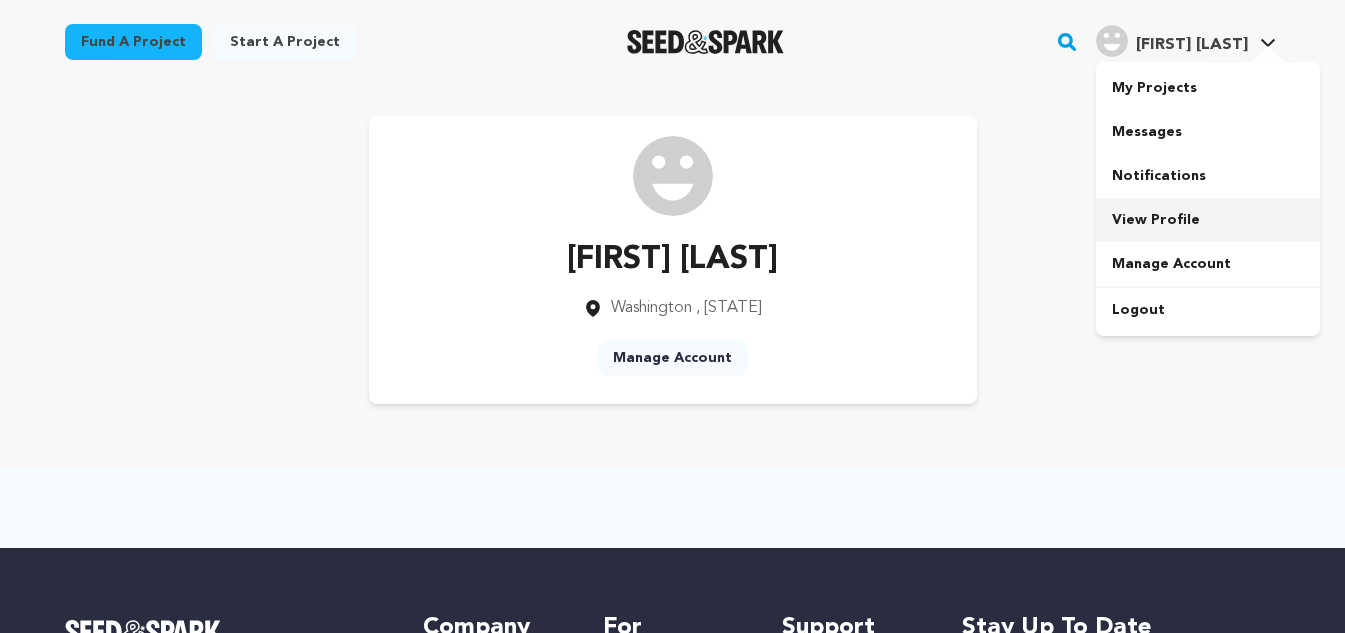 click on "View Profile" at bounding box center [1208, 220] 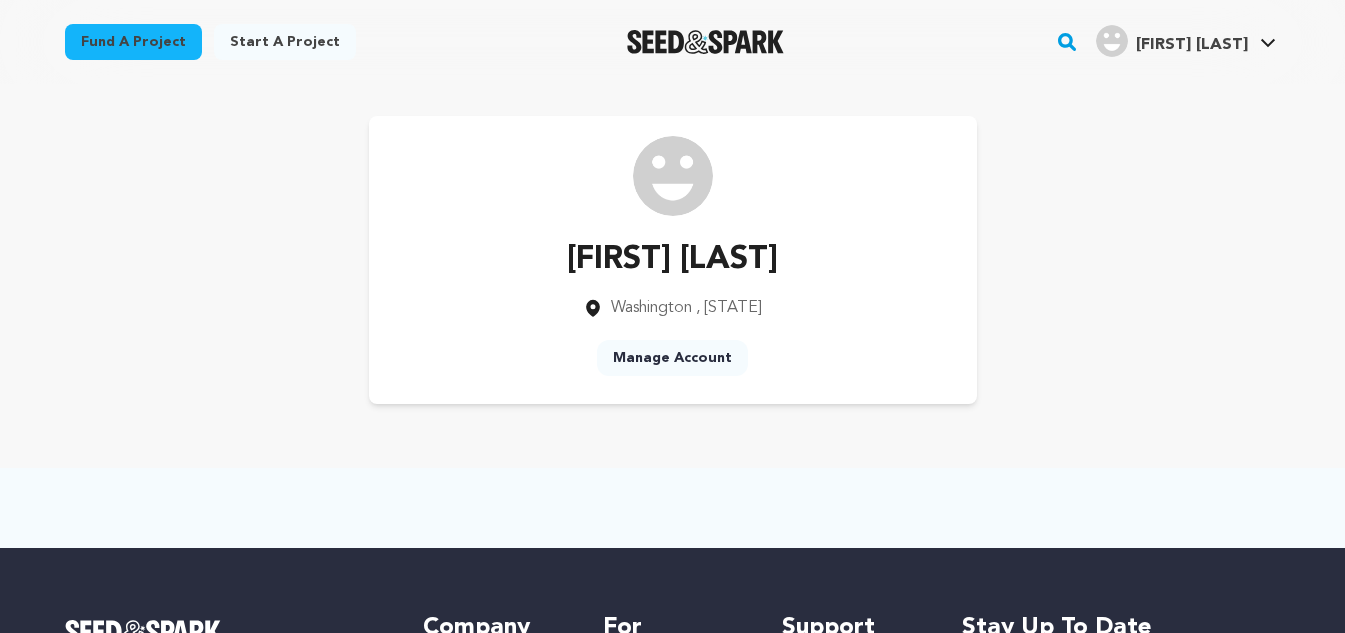 scroll, scrollTop: 0, scrollLeft: 0, axis: both 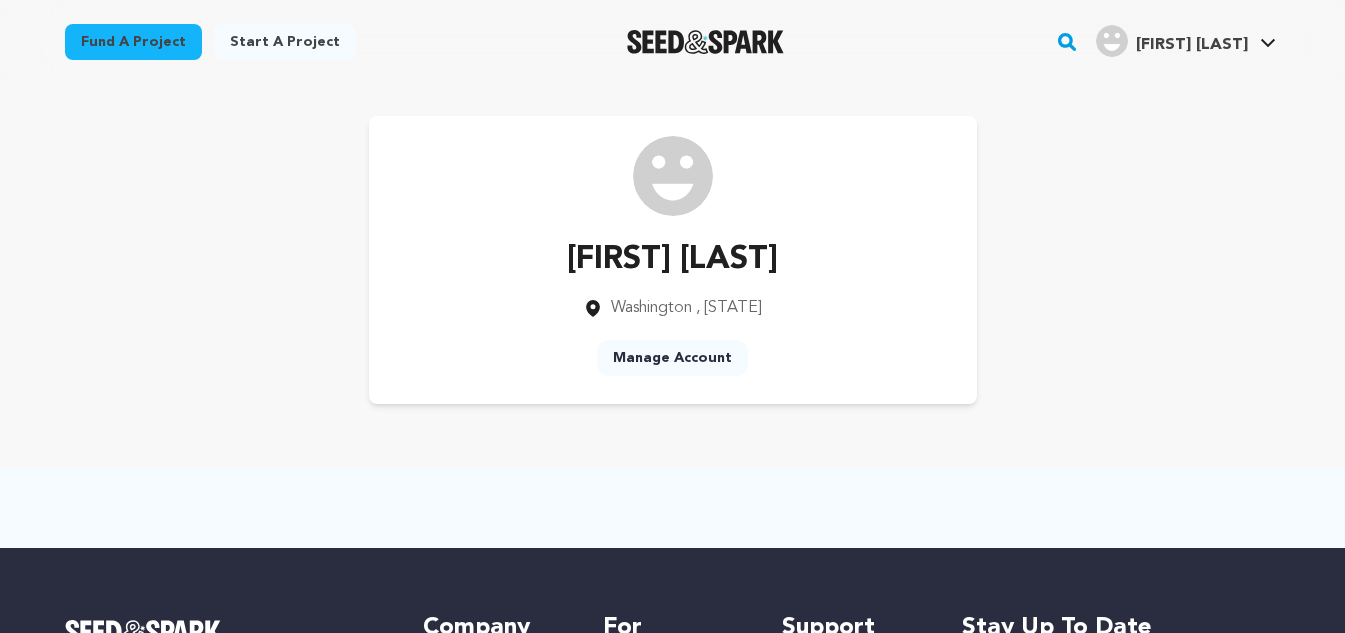 click on "[FIRST] [LAST]" at bounding box center [1192, 45] 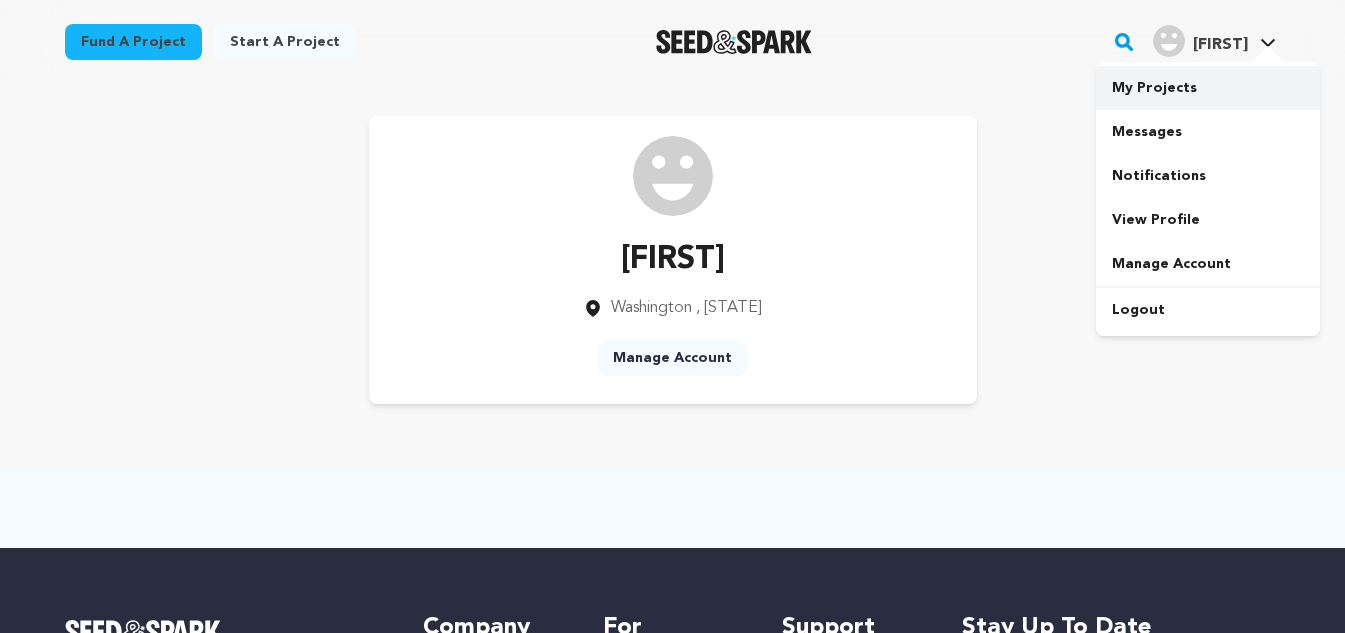 scroll, scrollTop: 0, scrollLeft: 0, axis: both 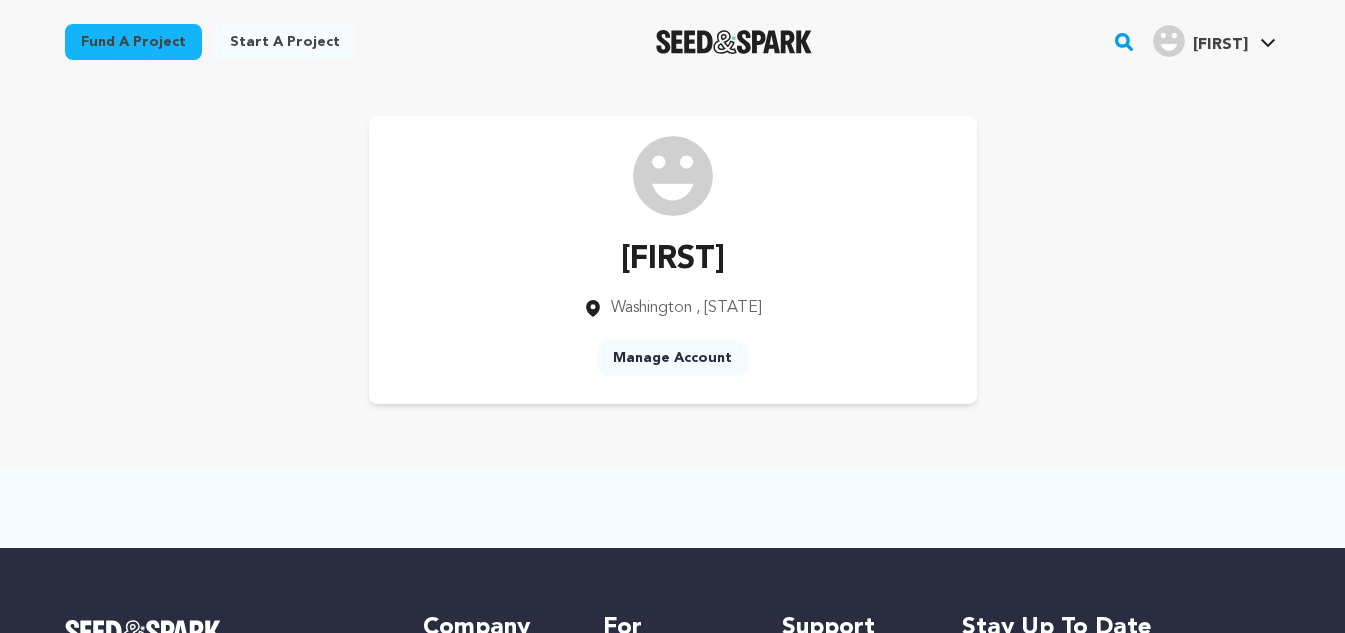 click on "Manage Account" at bounding box center (672, 358) 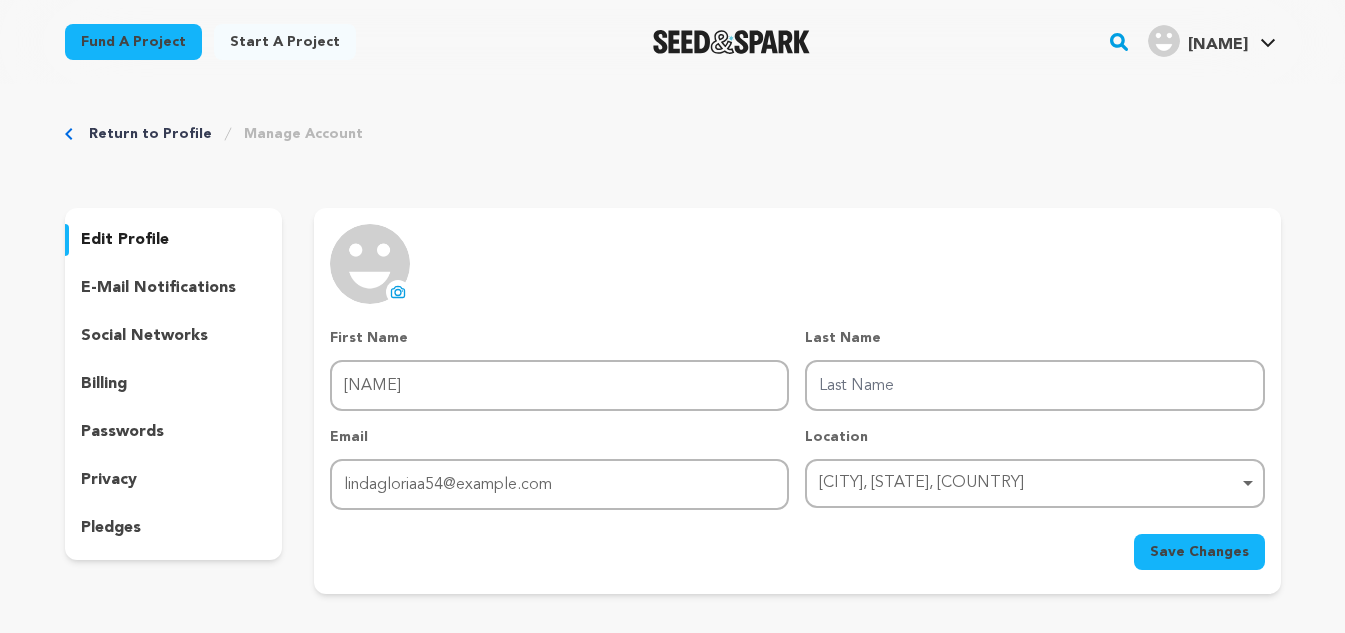scroll, scrollTop: 0, scrollLeft: 0, axis: both 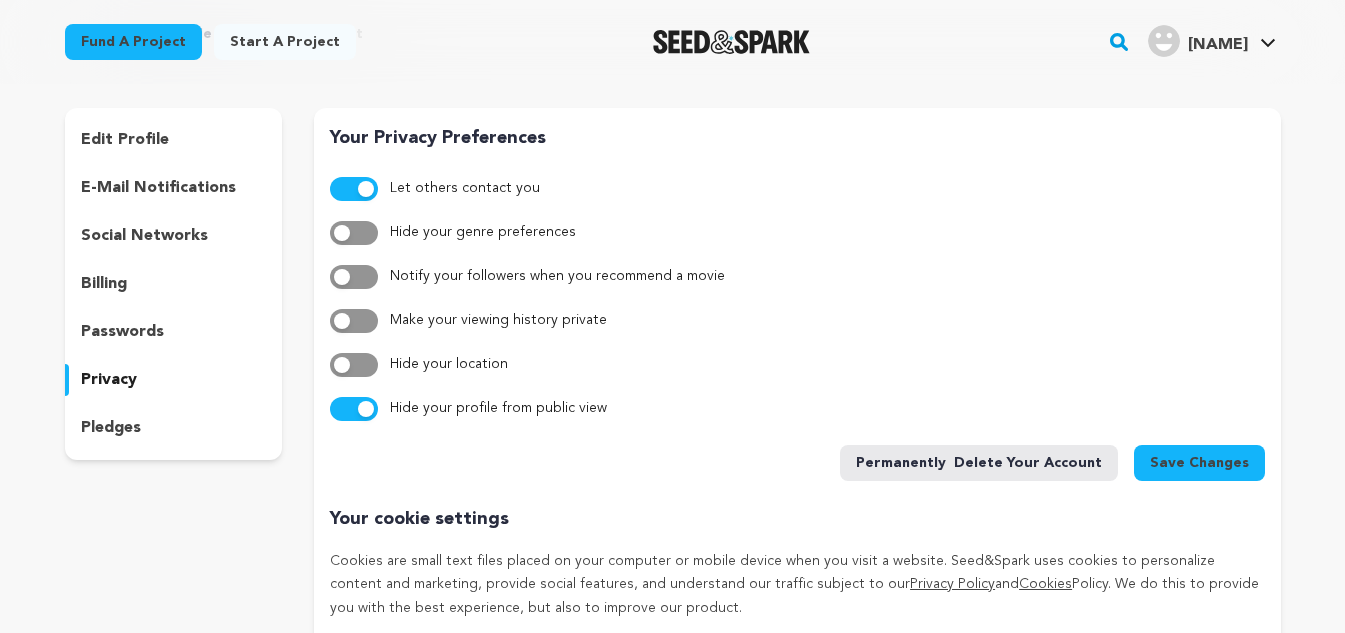 click on "pledges" at bounding box center (111, 428) 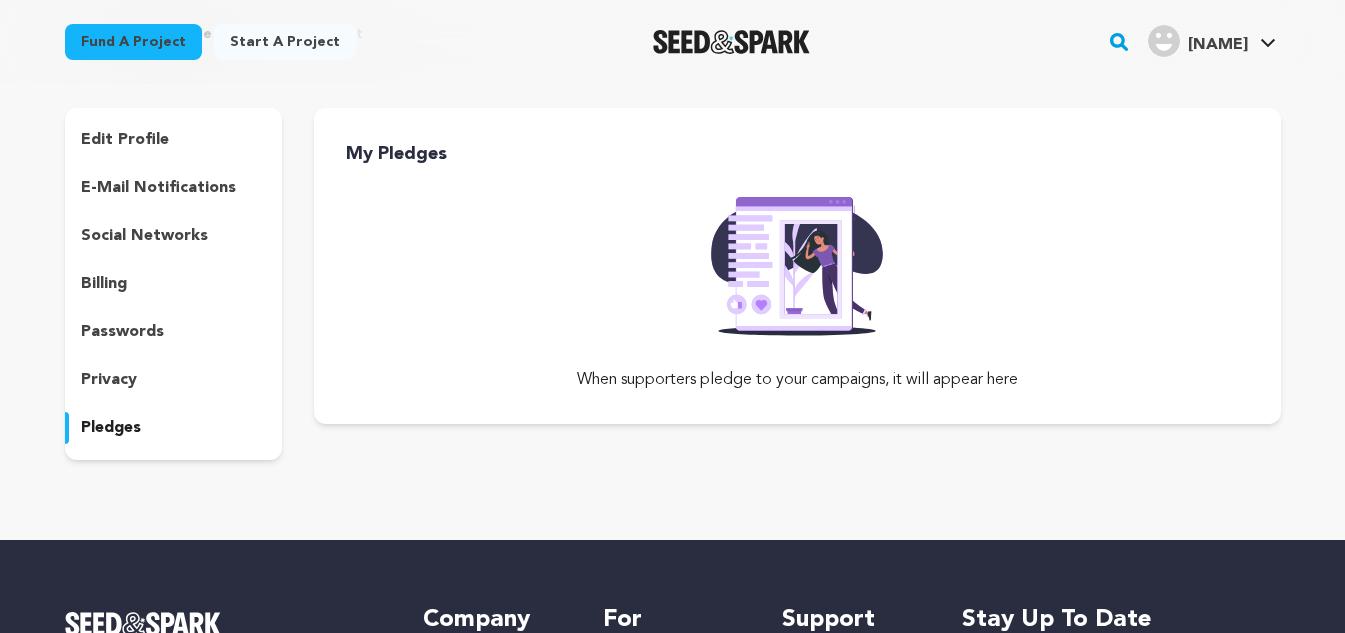 click on "privacy" at bounding box center [109, 380] 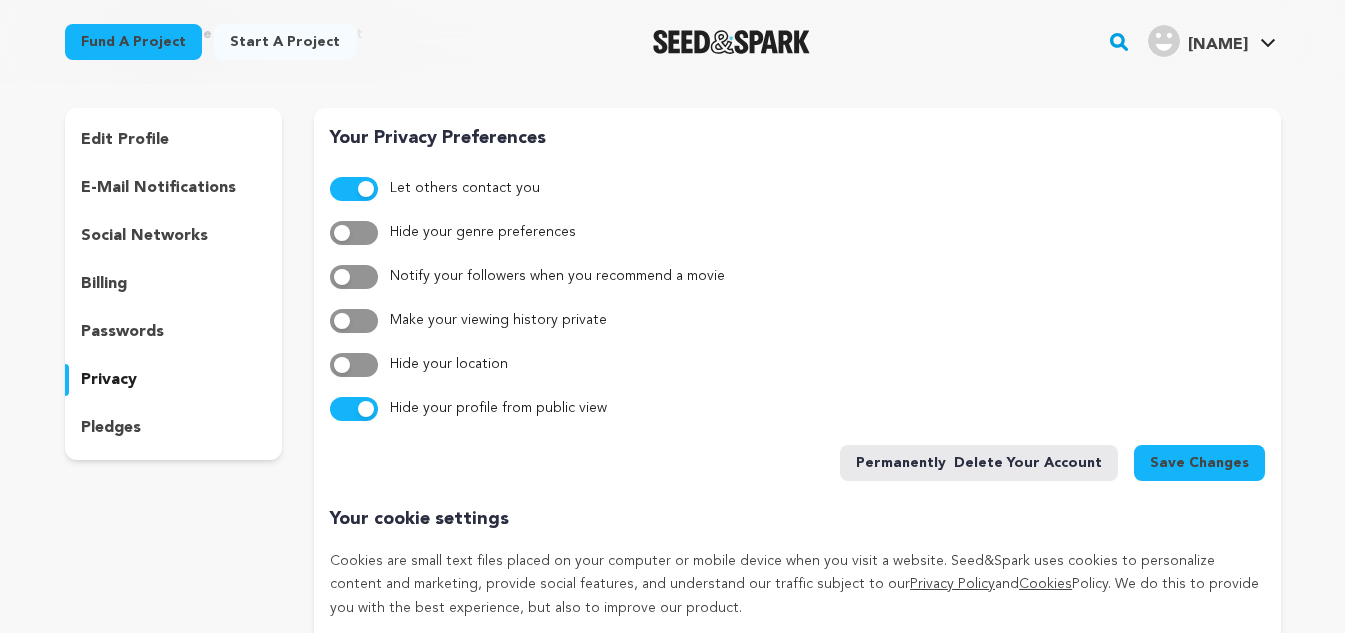 click on "passwords" at bounding box center (122, 332) 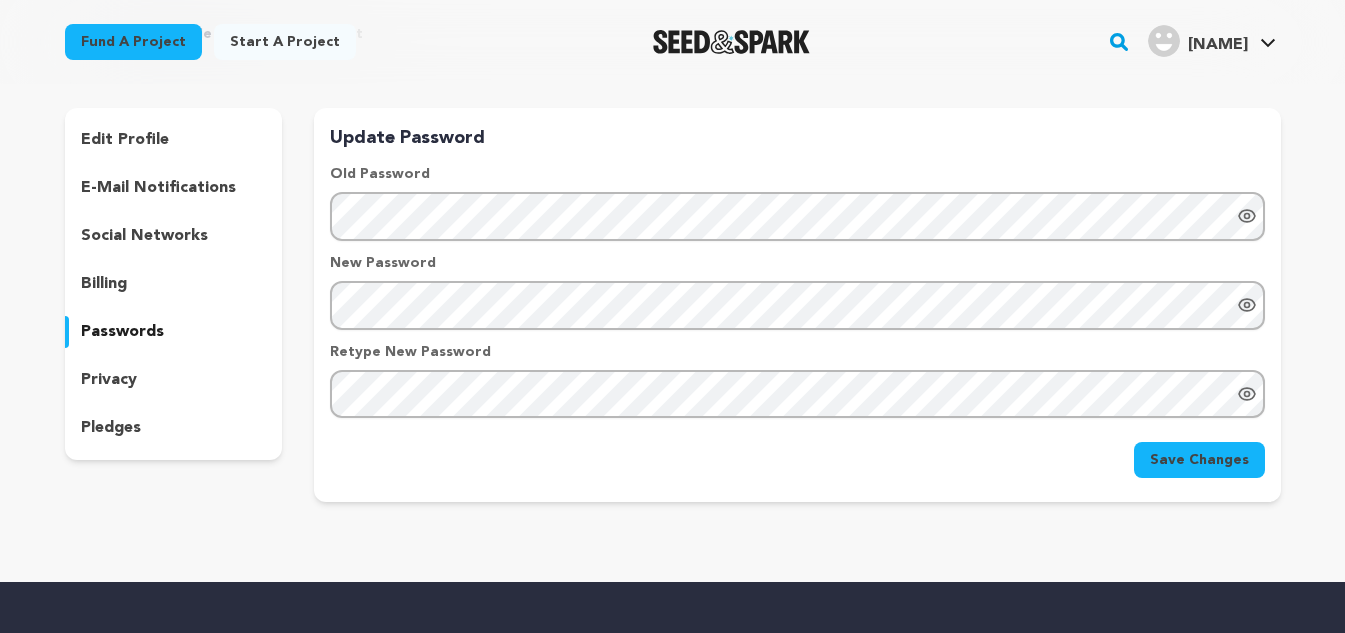 click on "edit profile
e-mail notifications
social networks
billing
passwords
privacy
pledges" at bounding box center (174, 284) 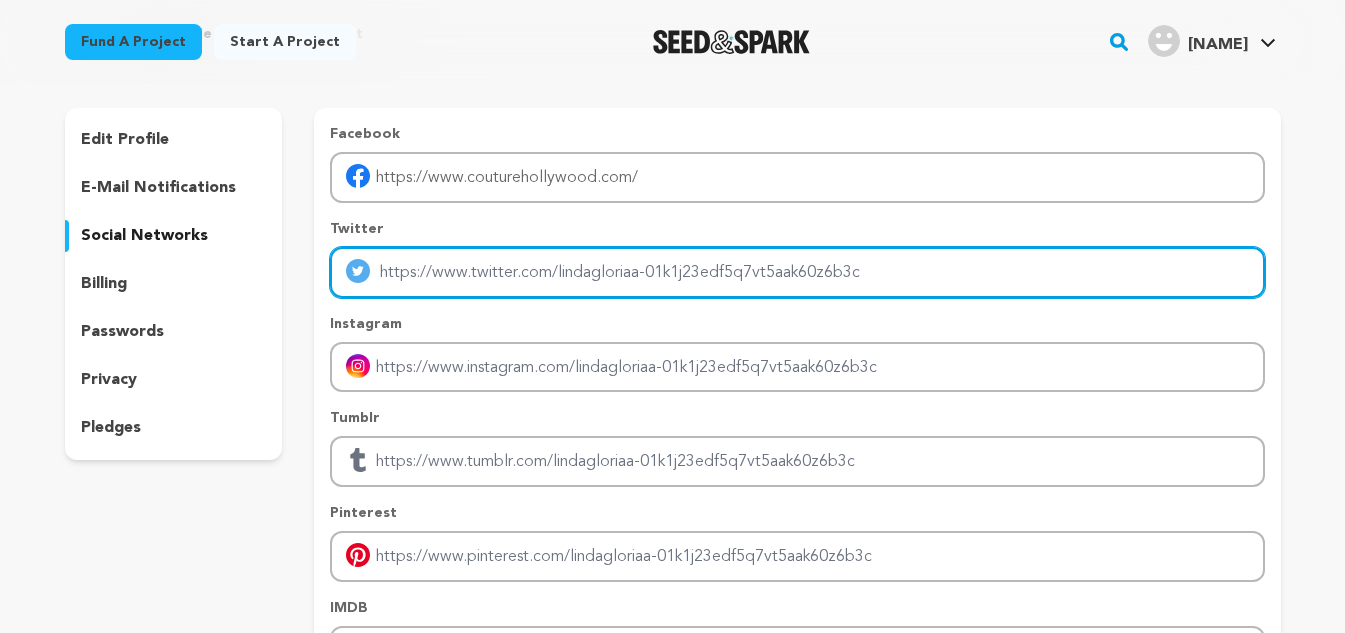 click at bounding box center [797, 272] 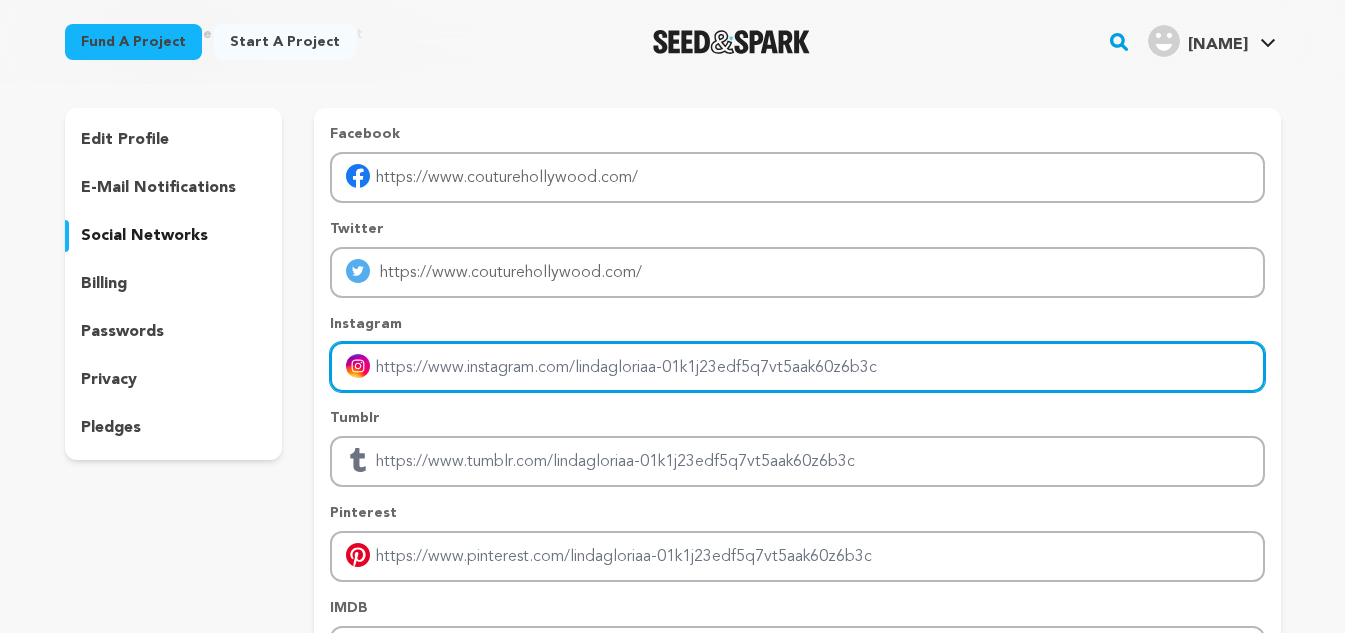 click at bounding box center (797, 367) 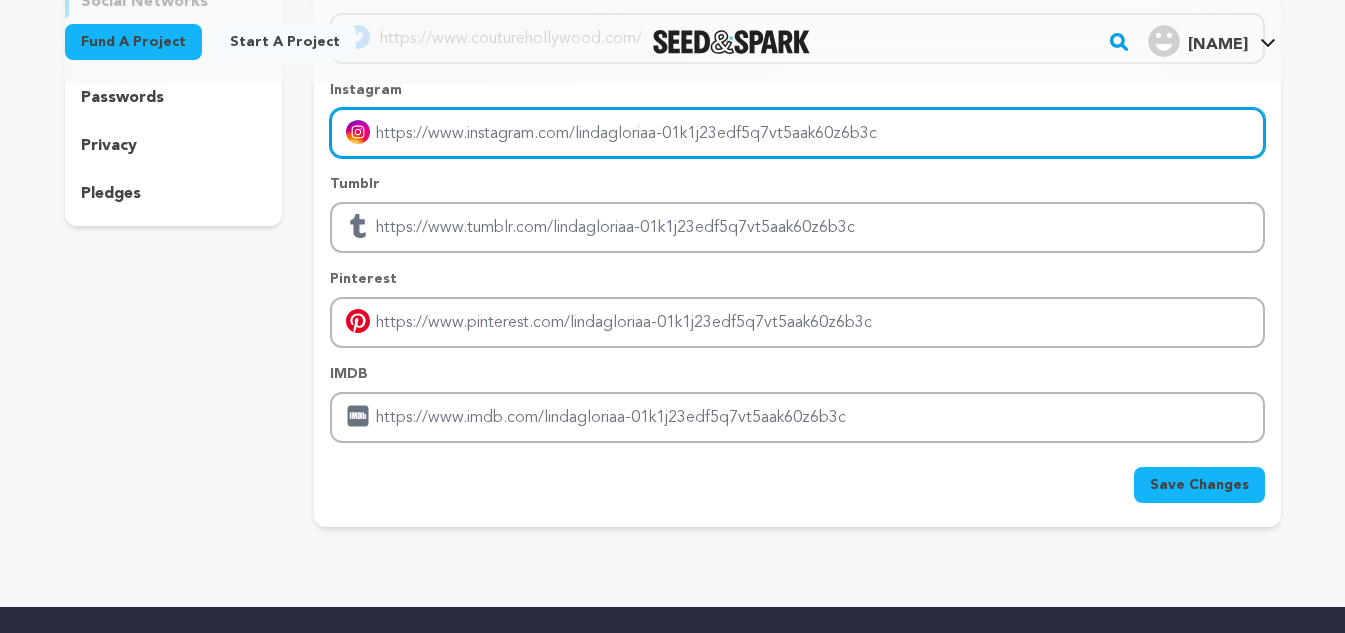 scroll, scrollTop: 300, scrollLeft: 0, axis: vertical 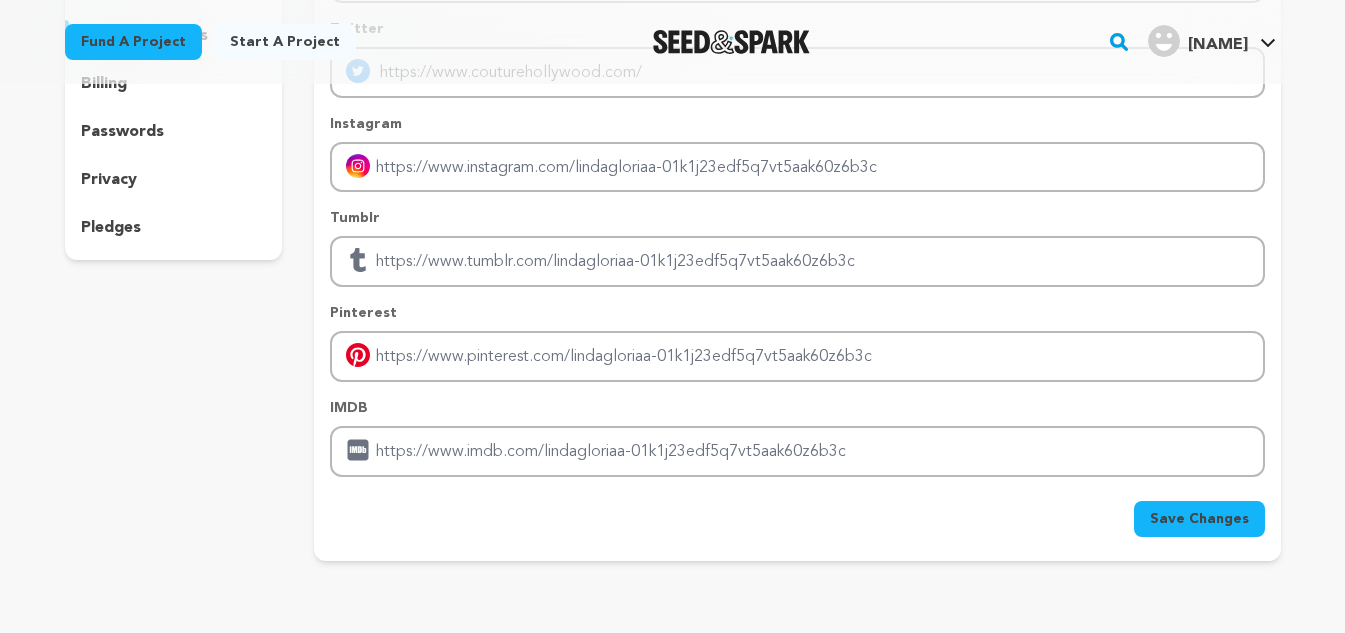 click on "Save Changes" at bounding box center (1199, 519) 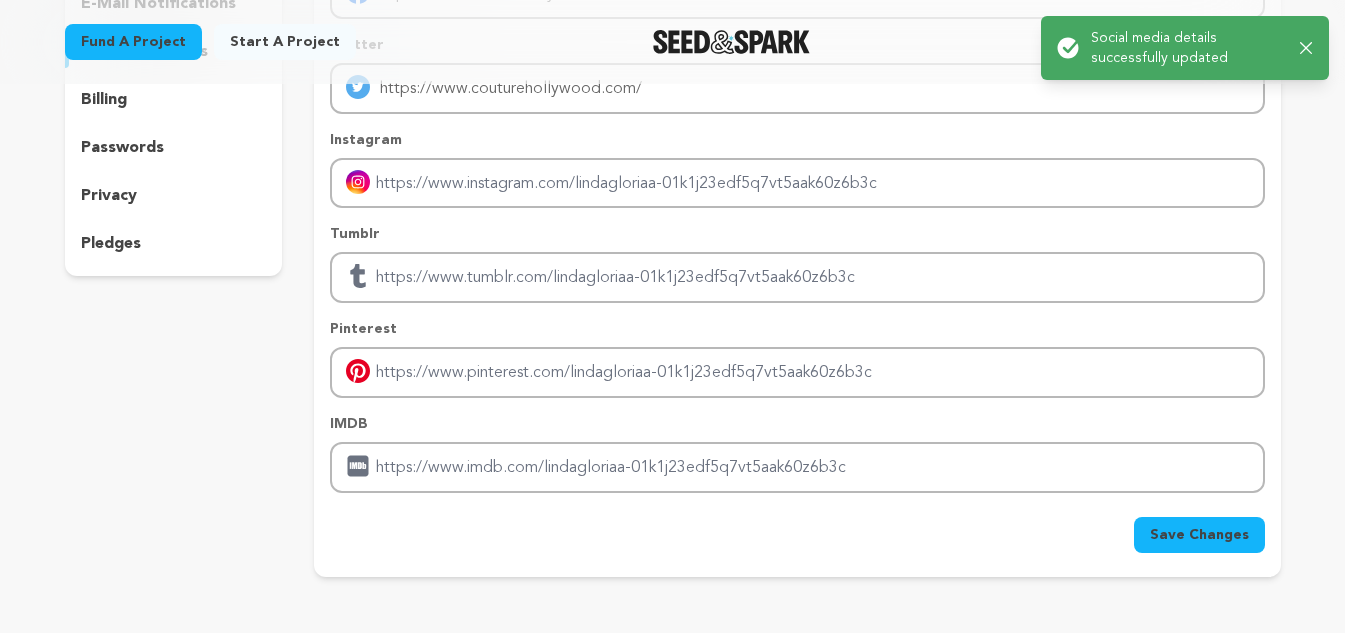 scroll, scrollTop: 0, scrollLeft: 0, axis: both 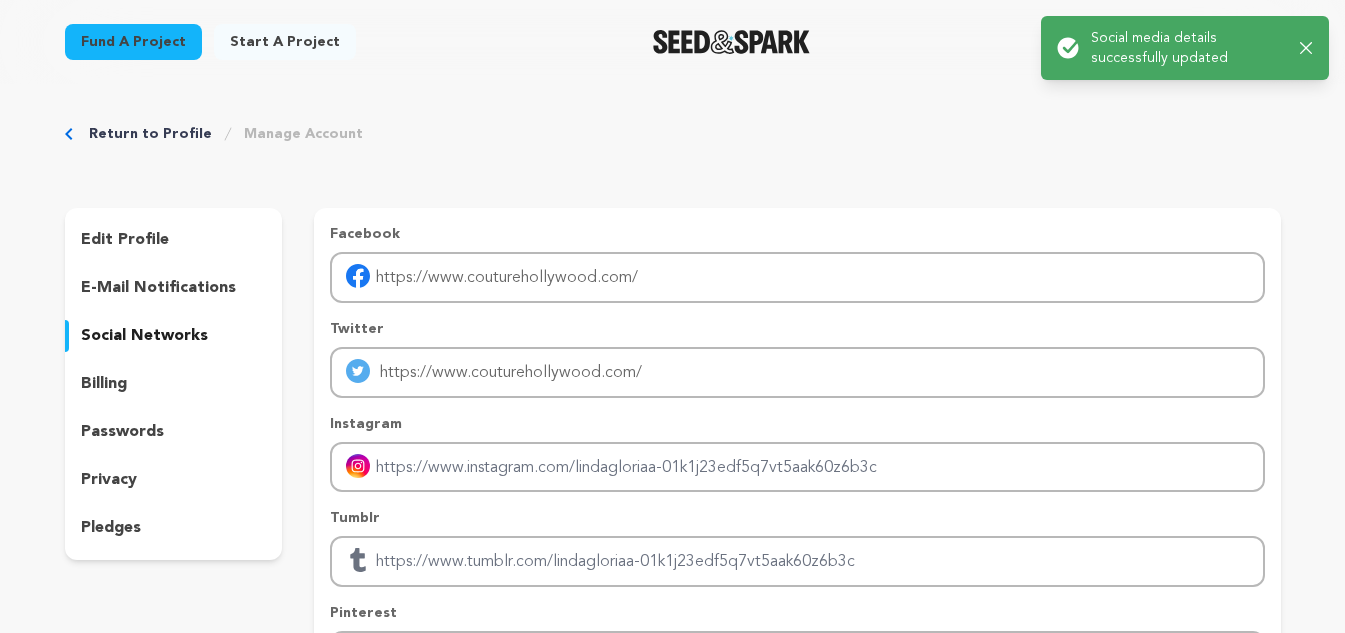 click on "Start a project" at bounding box center [285, 42] 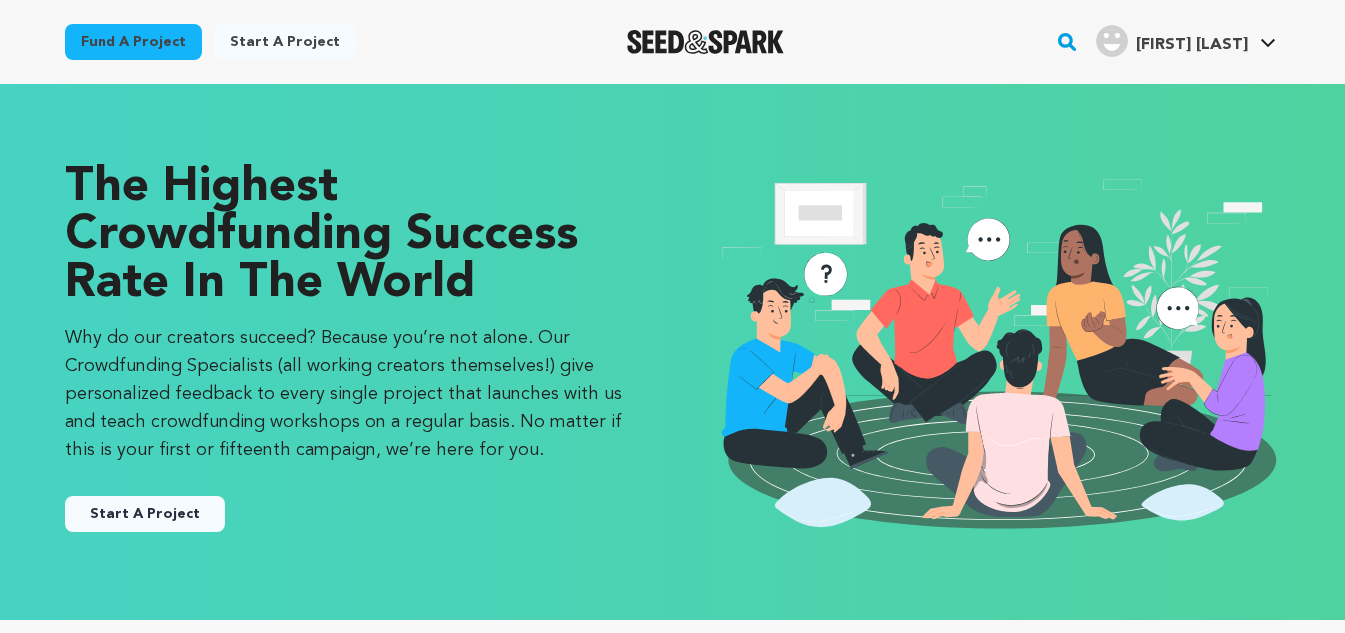 scroll, scrollTop: 0, scrollLeft: 0, axis: both 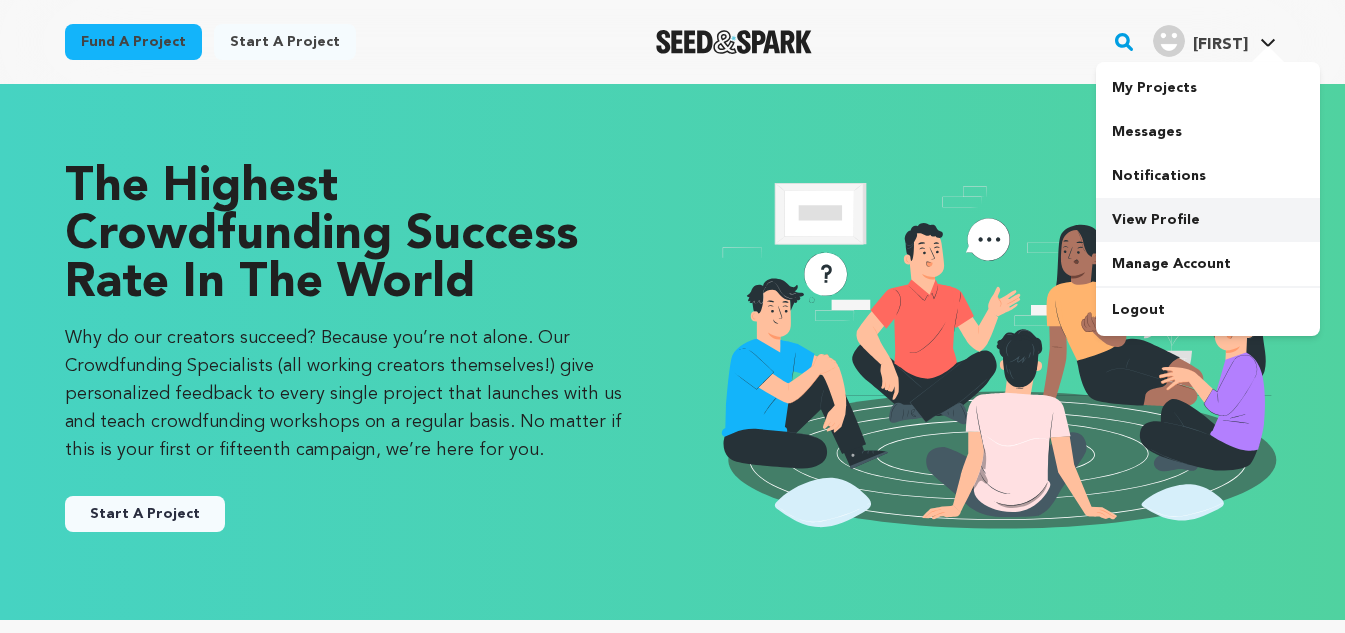 click on "View Profile" at bounding box center (1208, 220) 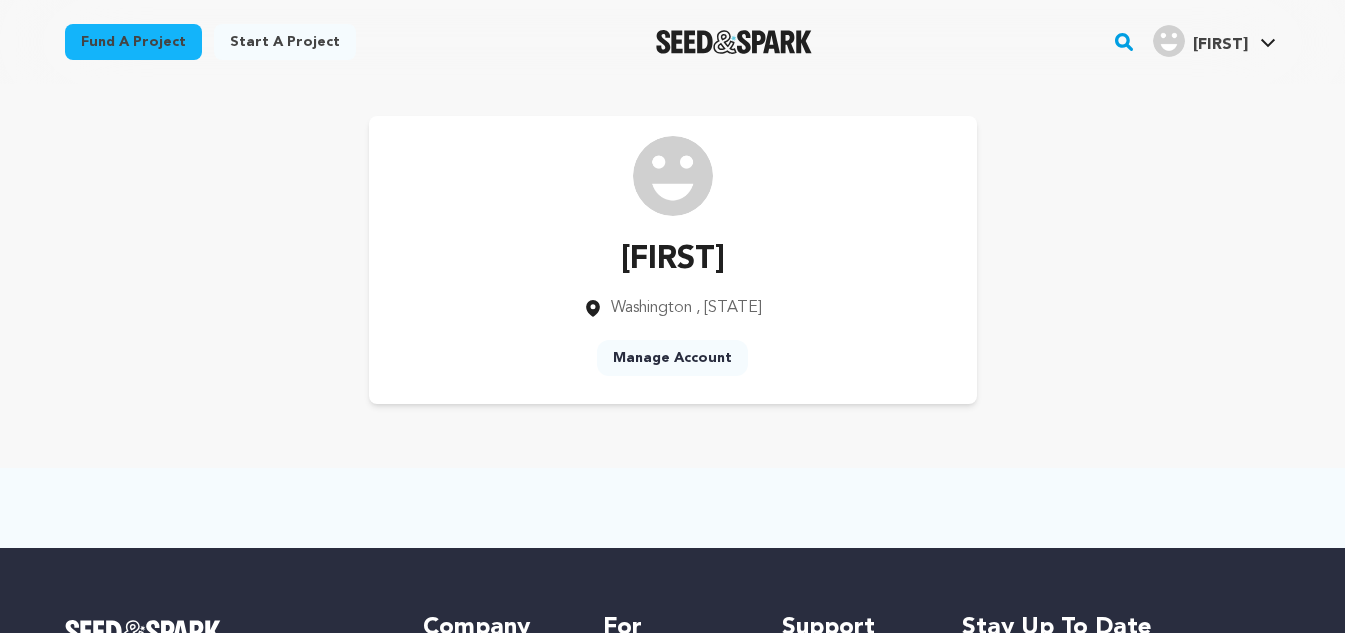 scroll, scrollTop: 0, scrollLeft: 0, axis: both 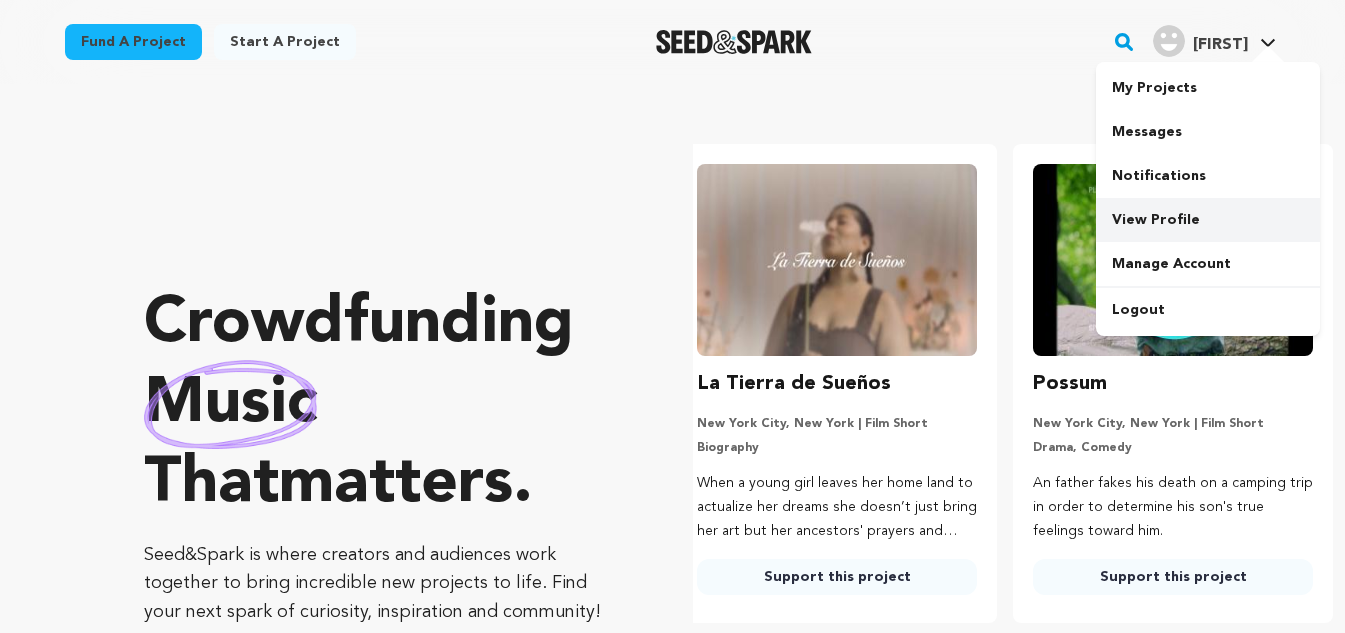 click on "View Profile" at bounding box center [1208, 220] 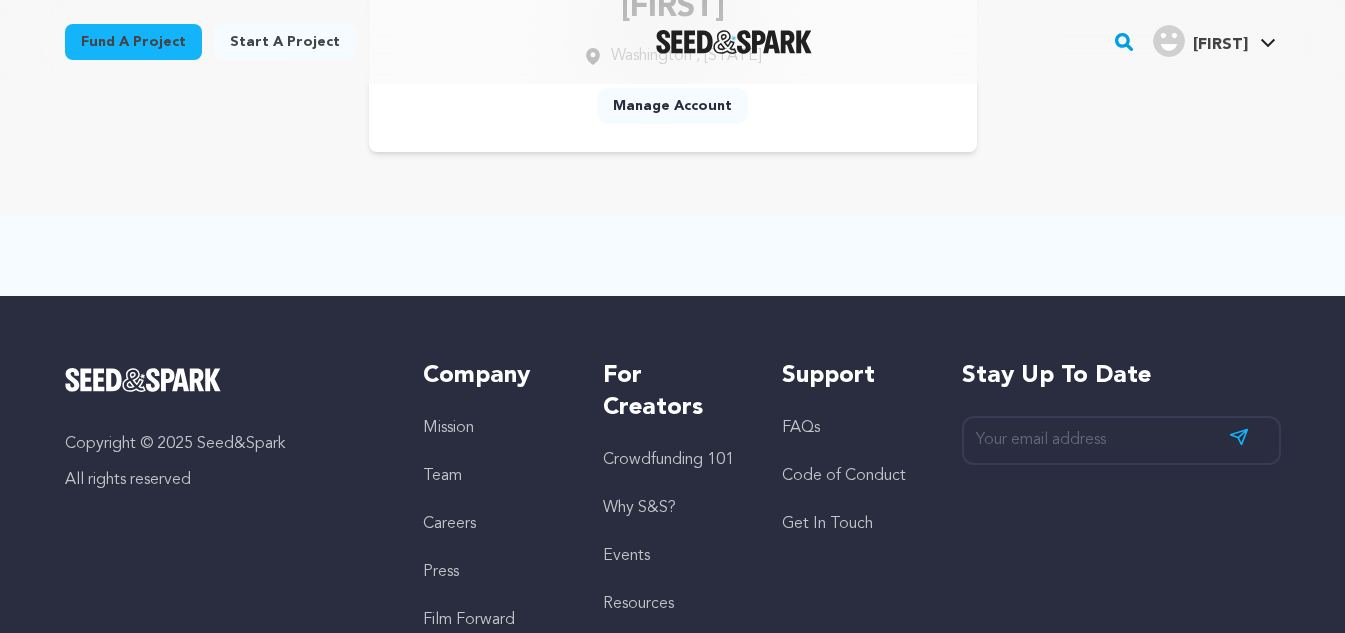 scroll, scrollTop: 0, scrollLeft: 0, axis: both 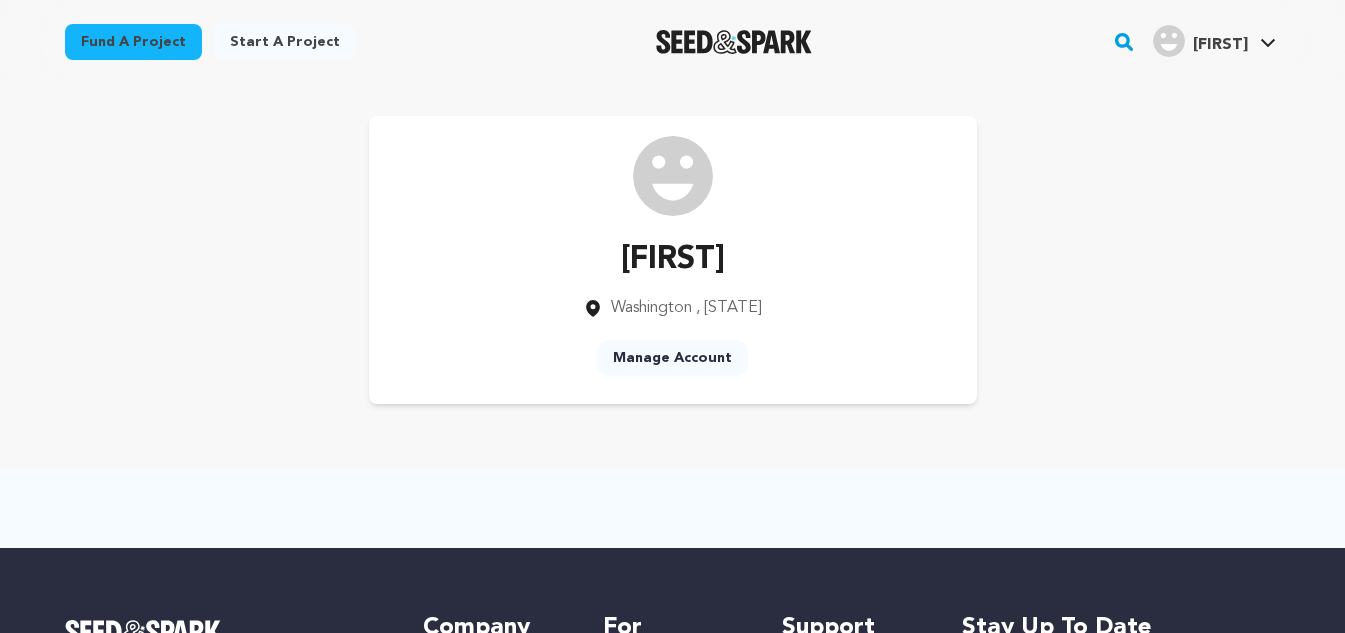 click on "Fund a project
Start a project
Search" at bounding box center (657, 42) 